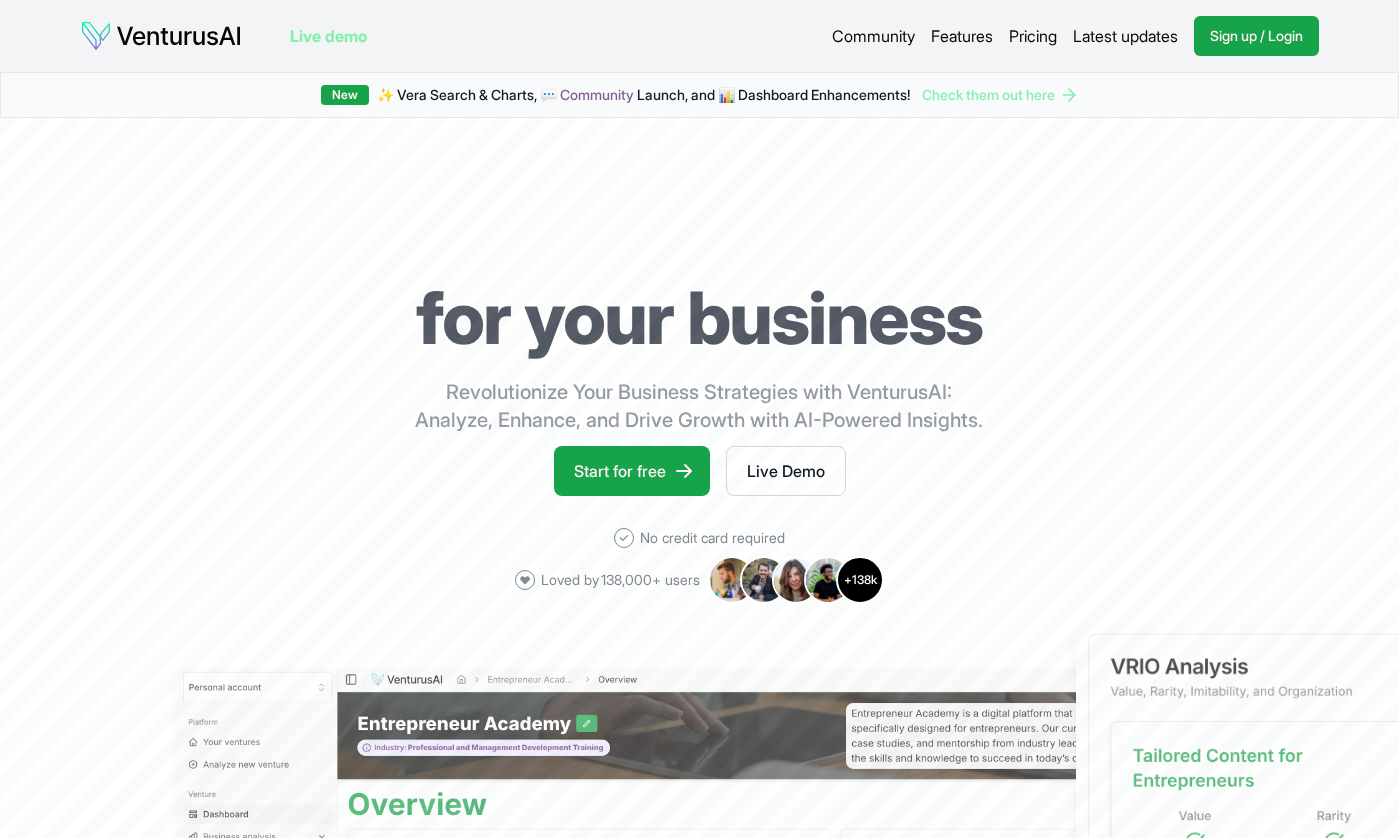 scroll, scrollTop: 0, scrollLeft: 0, axis: both 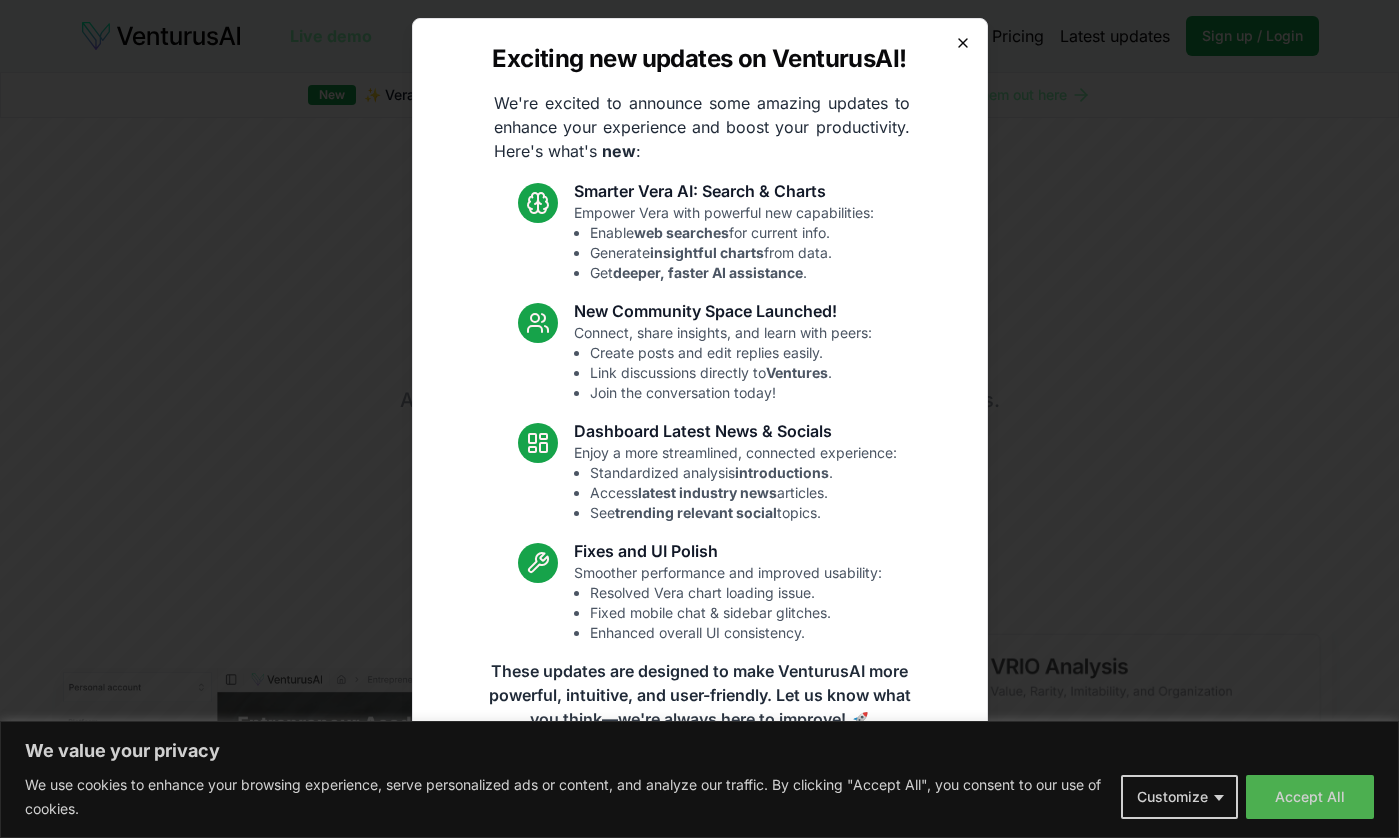 click 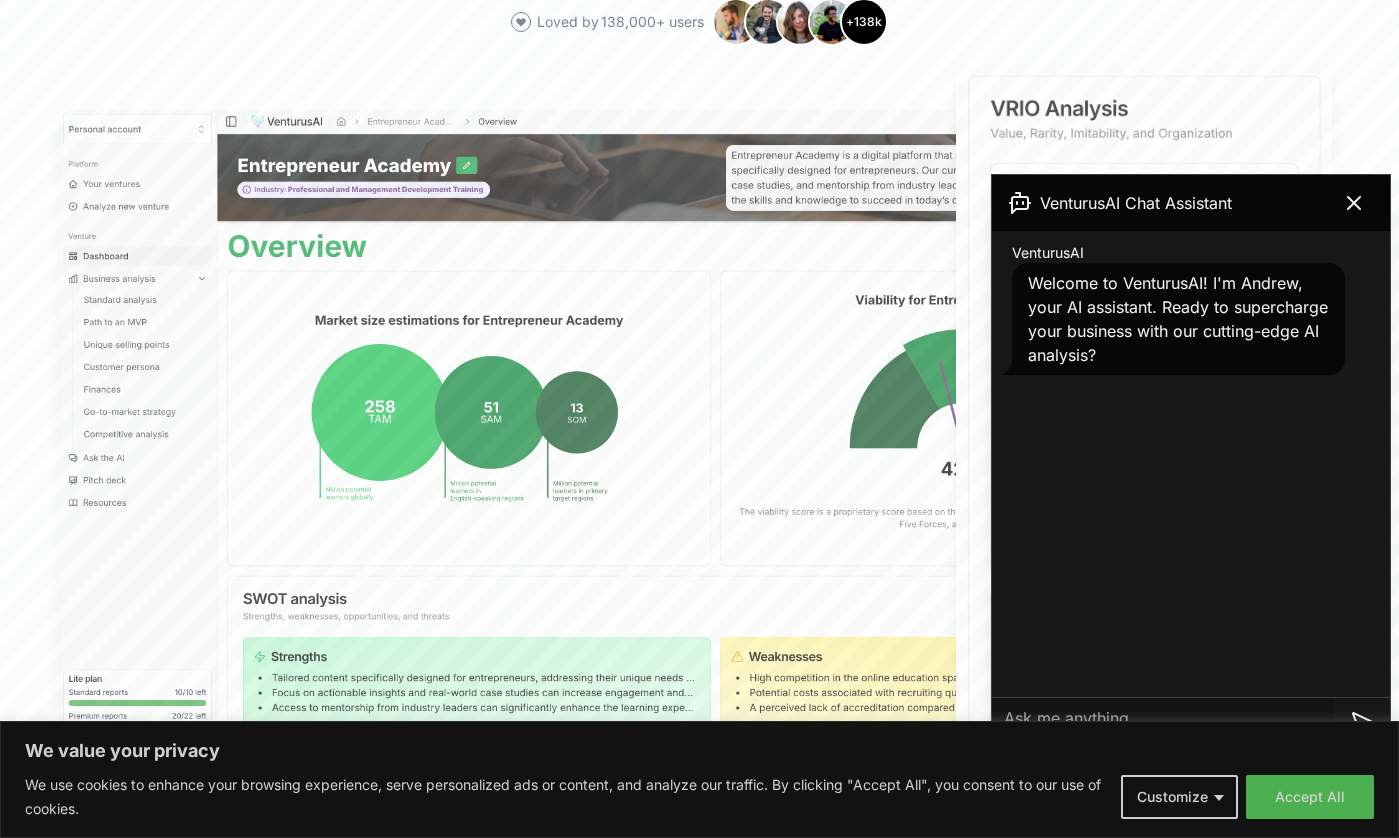 scroll, scrollTop: 561, scrollLeft: 0, axis: vertical 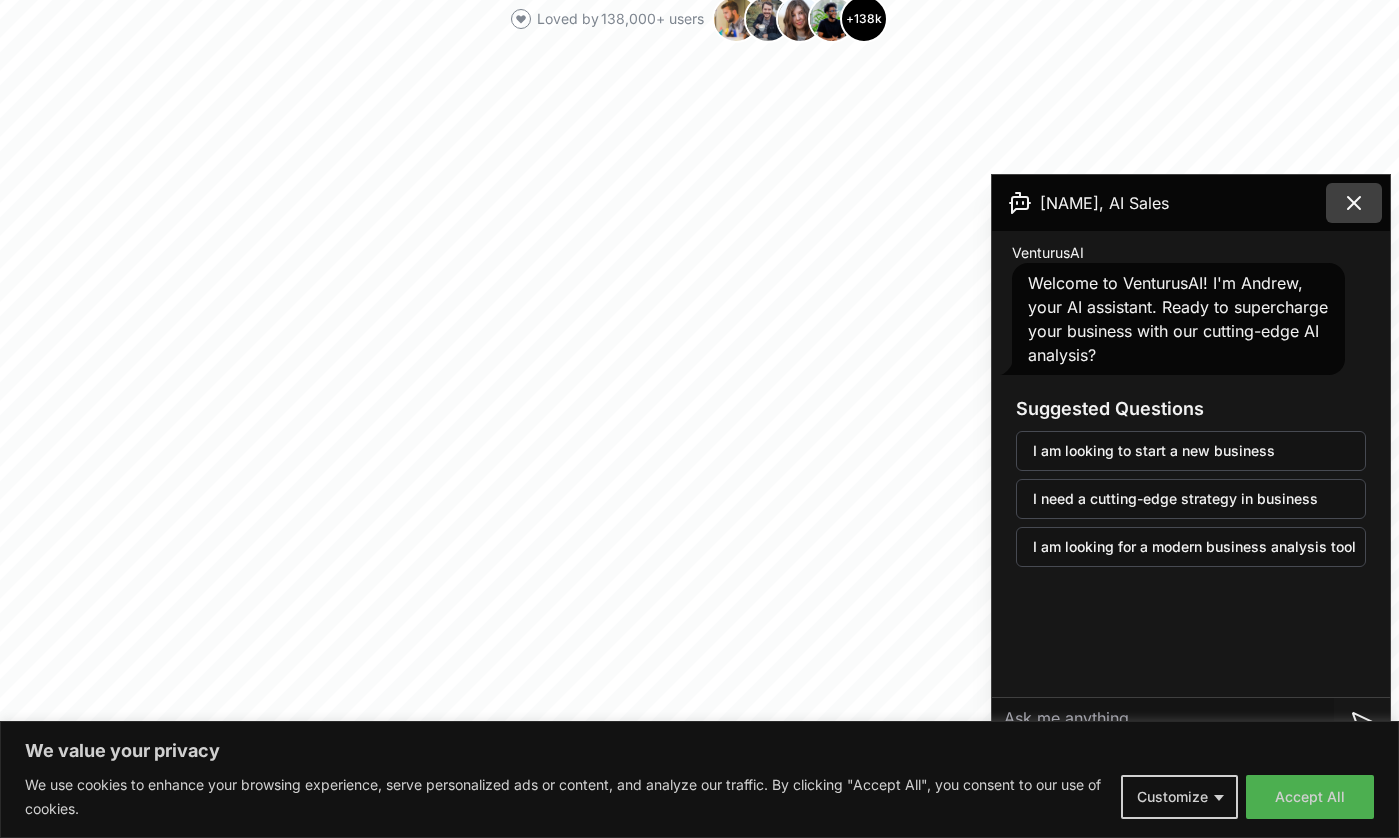 click 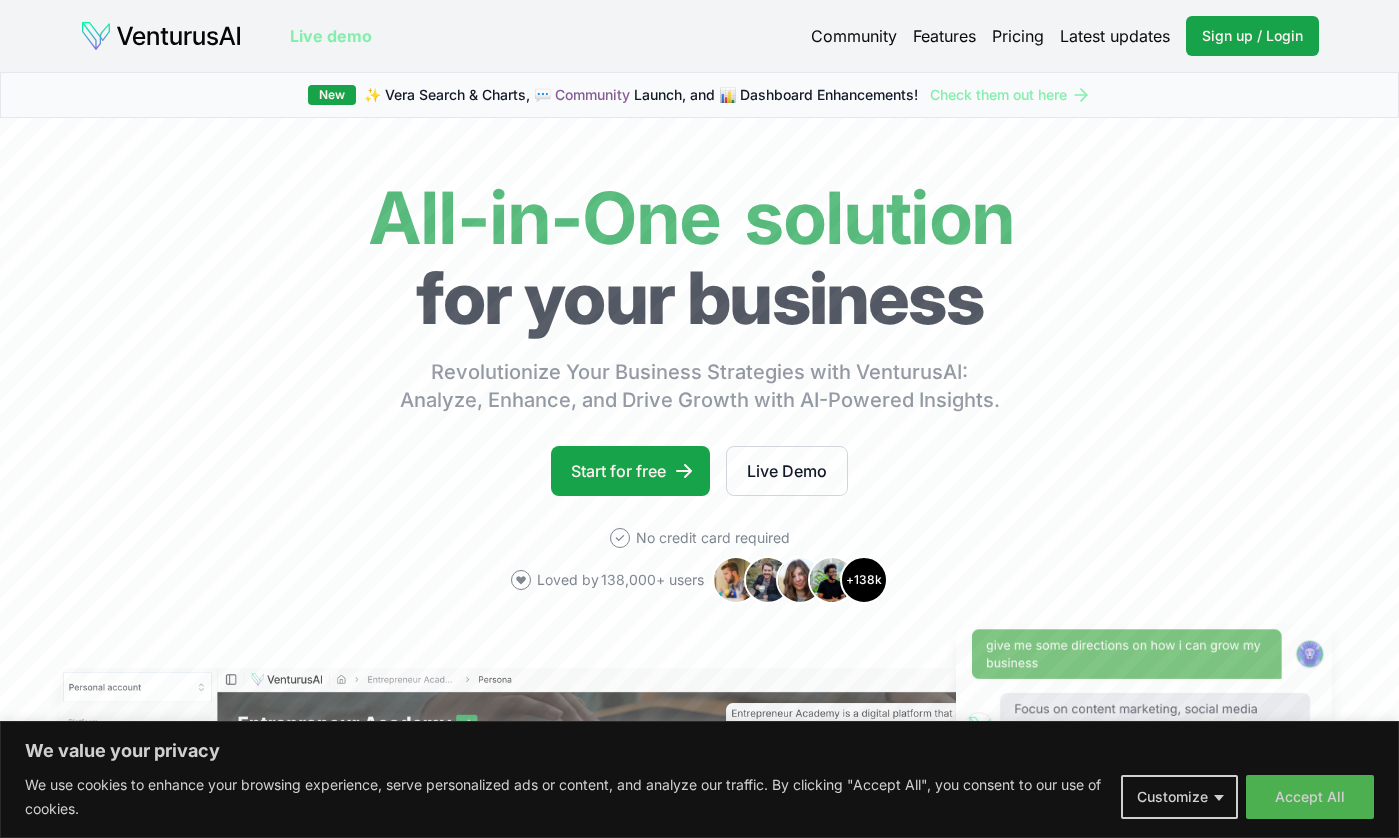 scroll, scrollTop: 0, scrollLeft: 0, axis: both 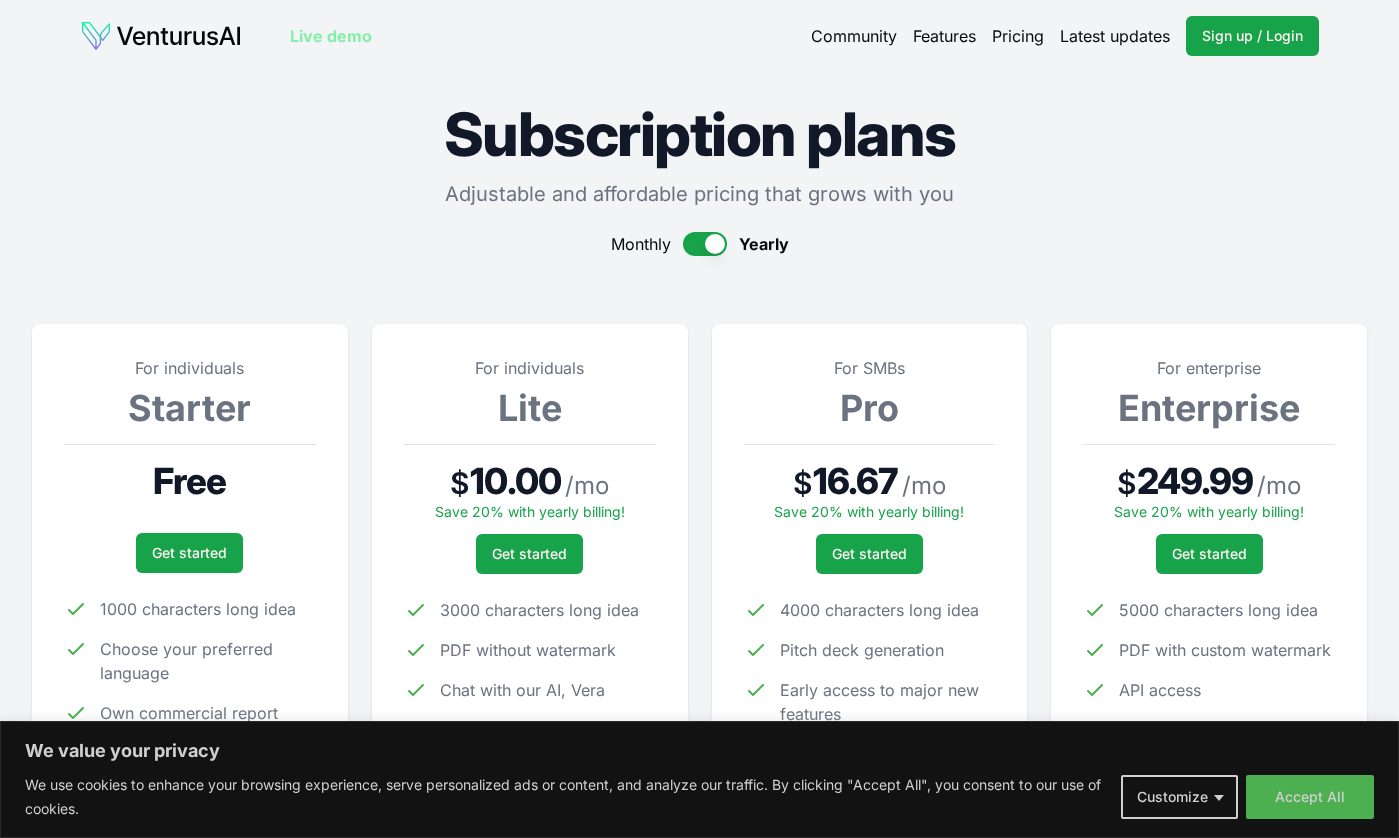 click at bounding box center [161, 36] 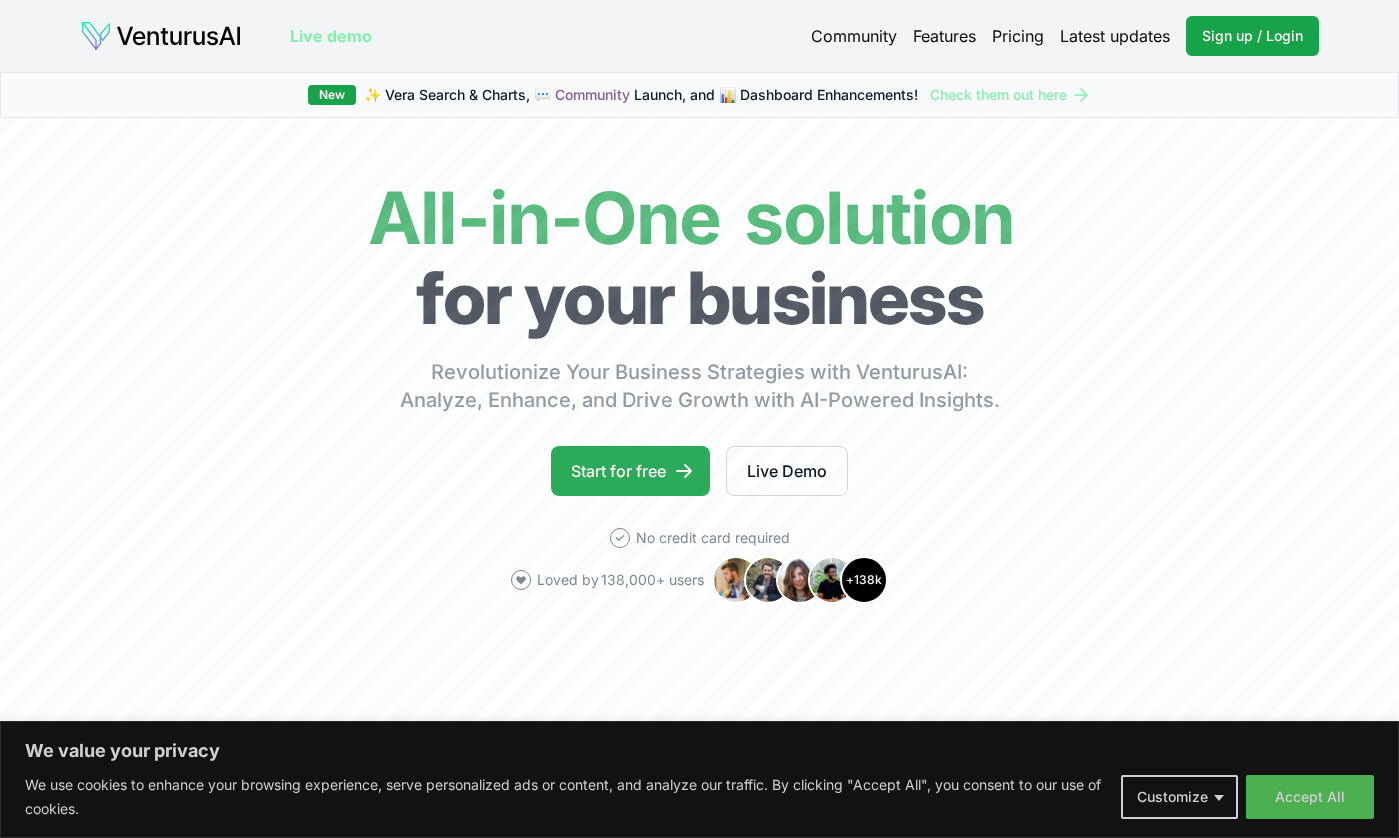 scroll, scrollTop: 0, scrollLeft: 0, axis: both 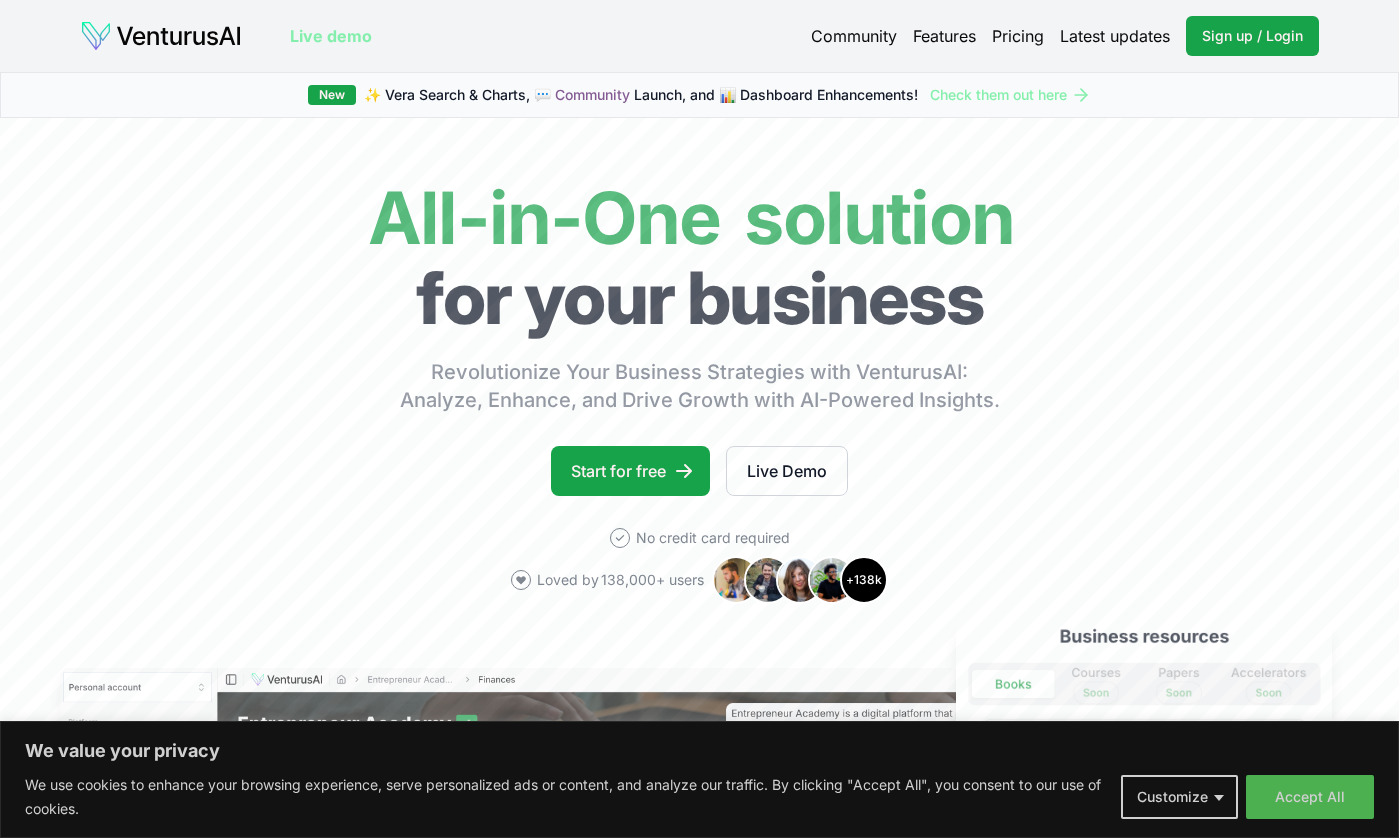click on "Features" at bounding box center [944, 36] 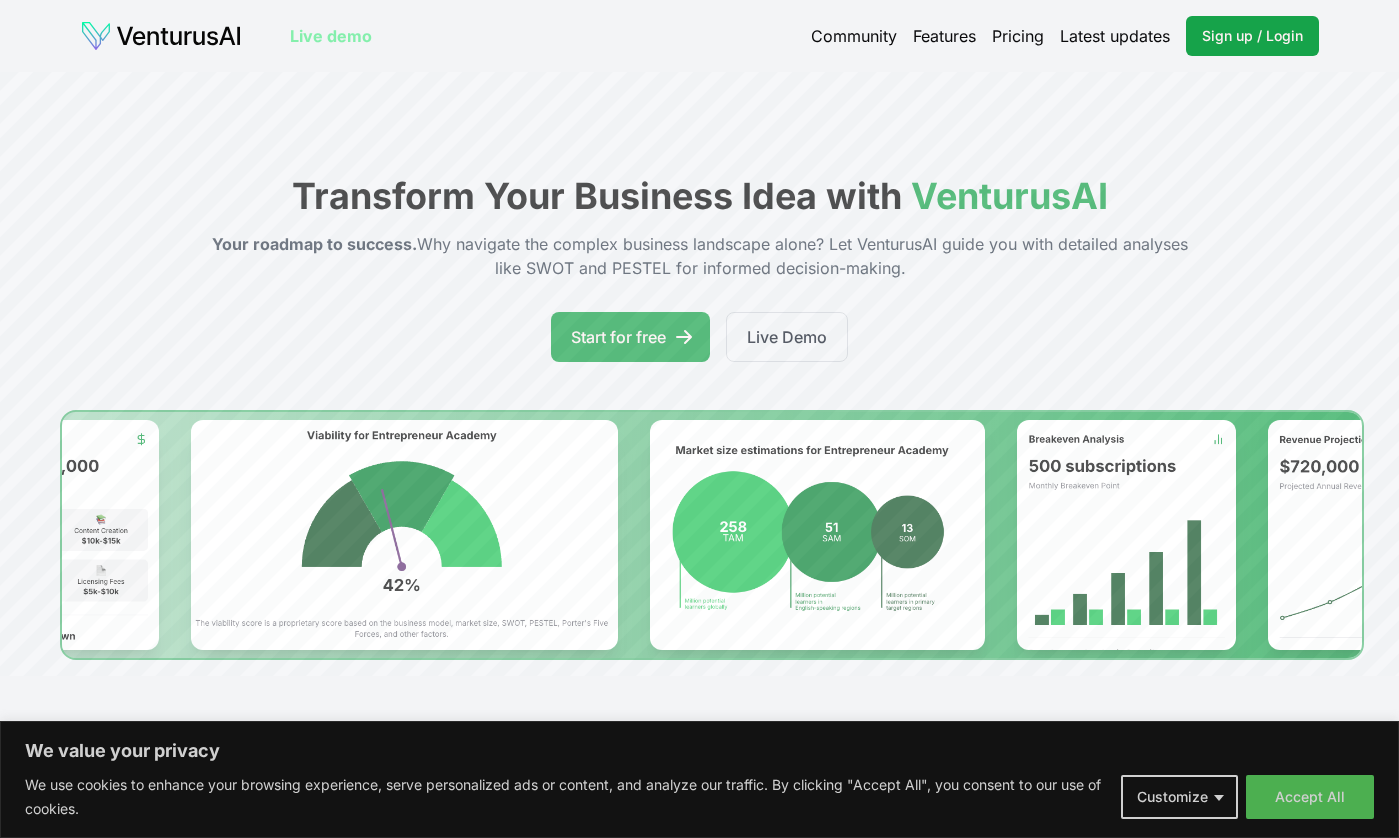 scroll, scrollTop: 0, scrollLeft: 0, axis: both 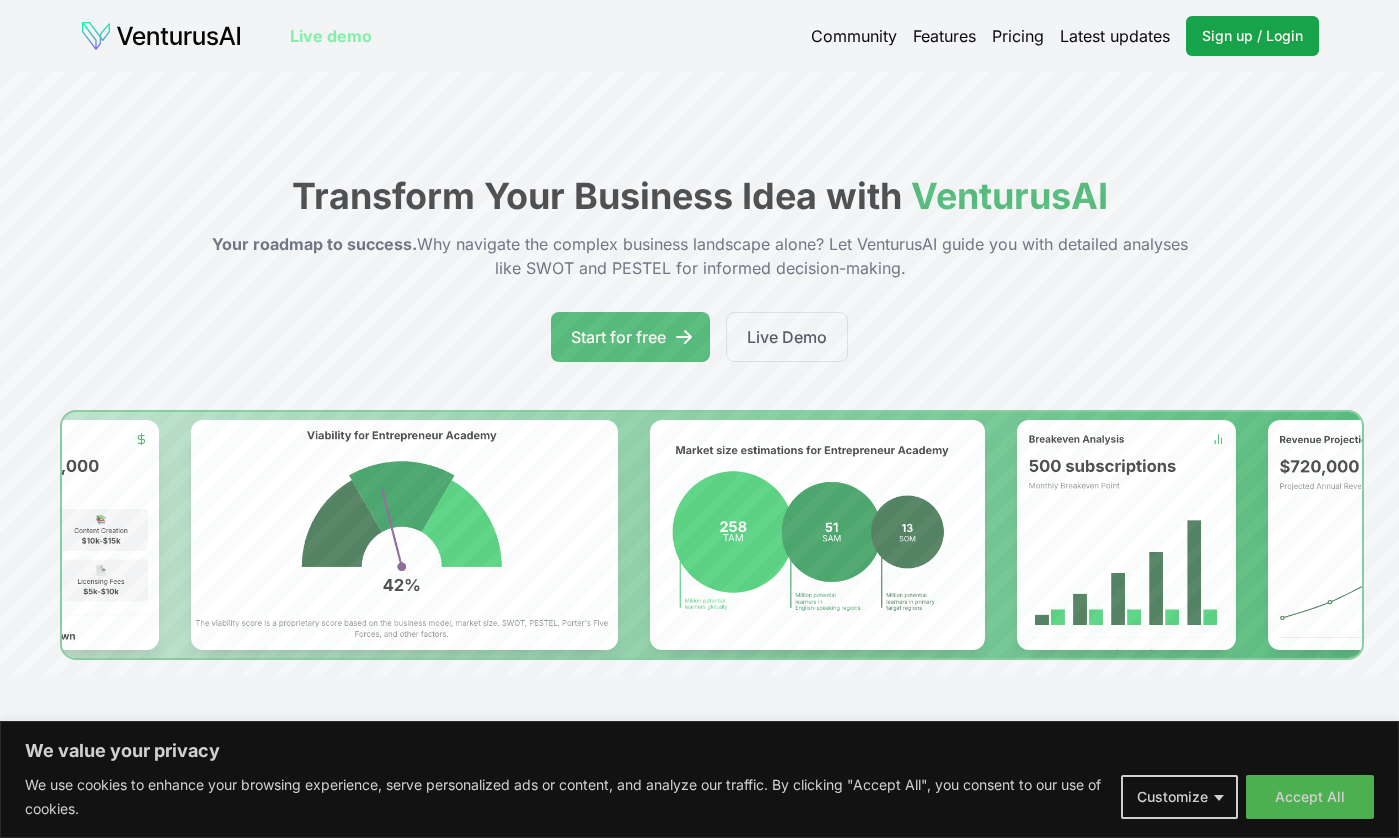 click on "Community" at bounding box center (854, 36) 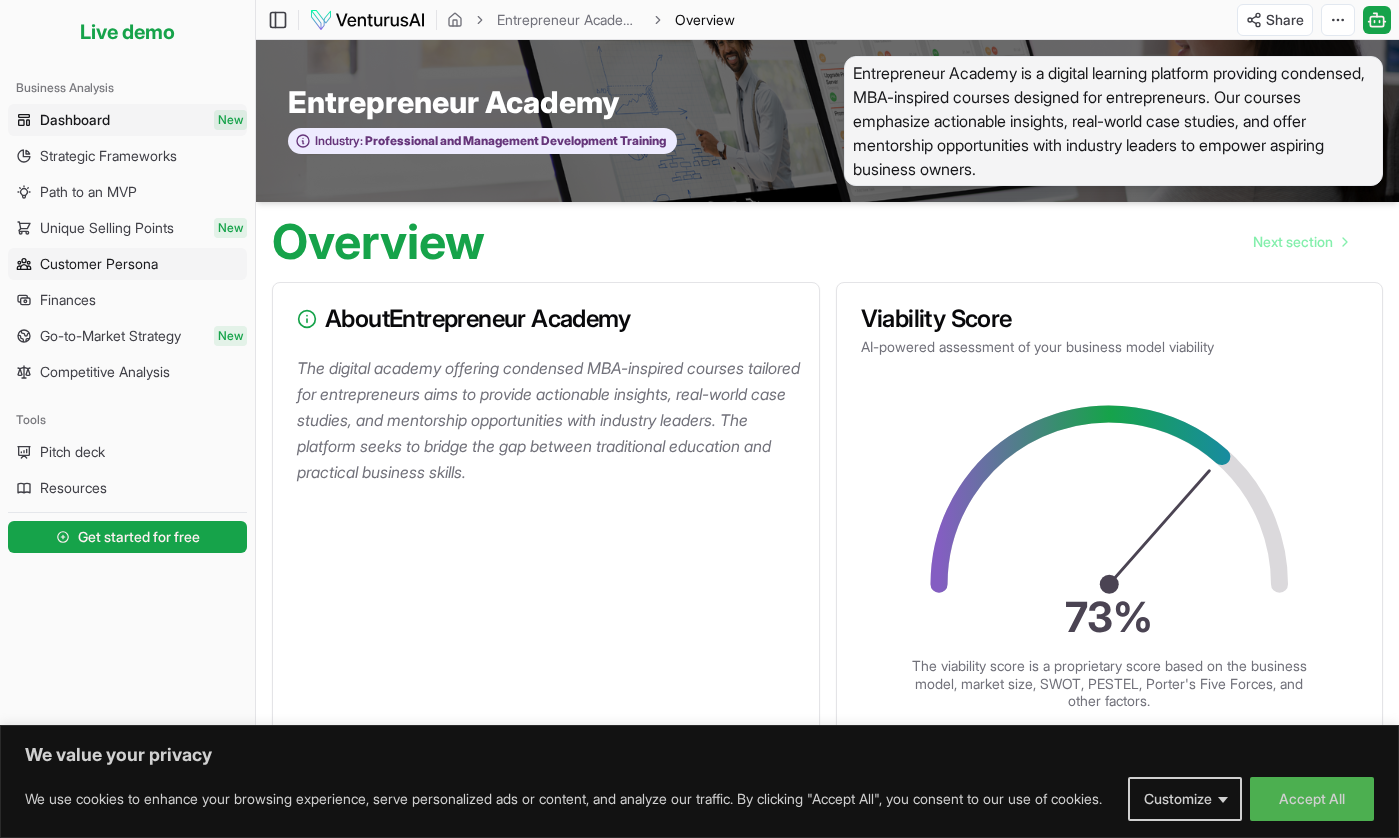 click on "Customer Persona" at bounding box center (99, 264) 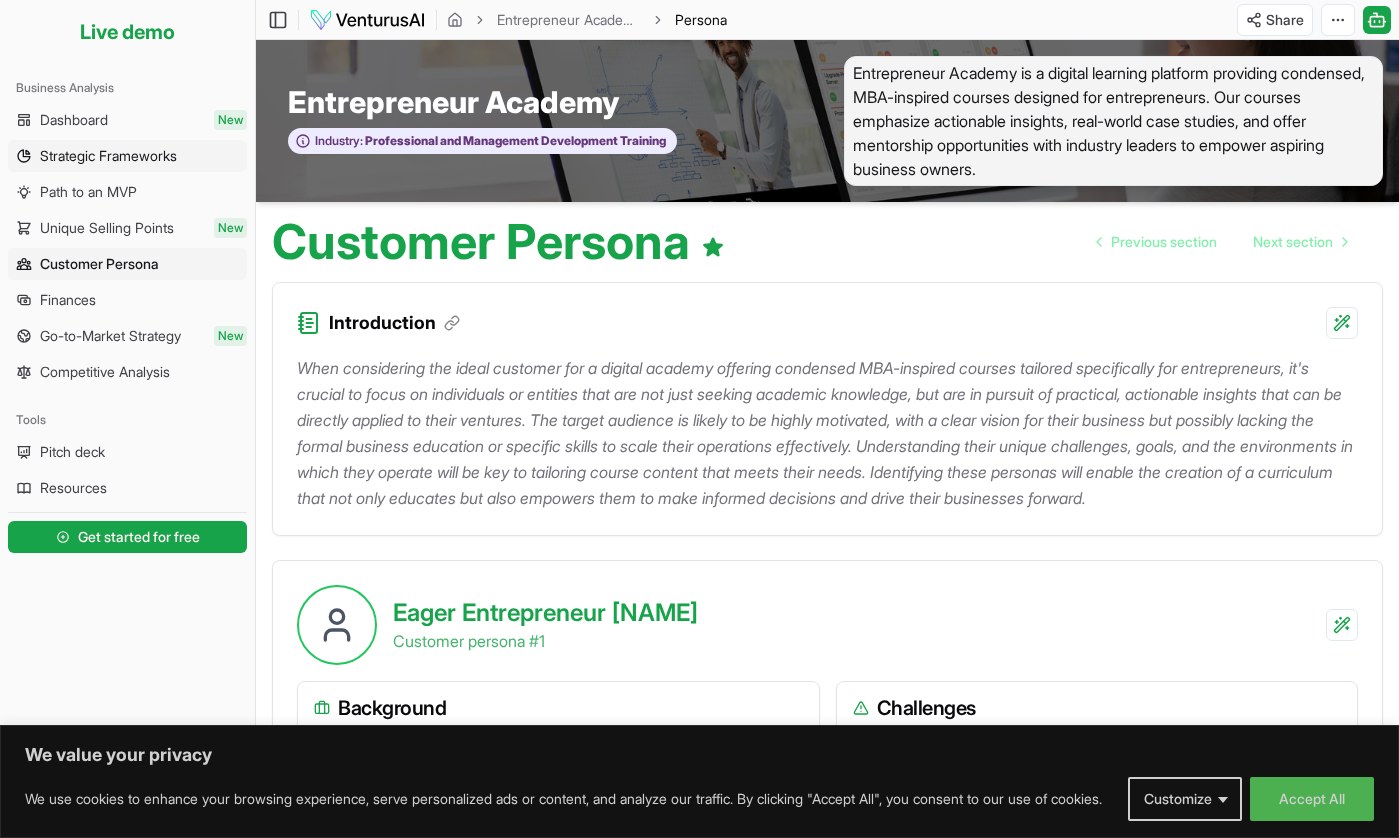 scroll, scrollTop: 0, scrollLeft: 0, axis: both 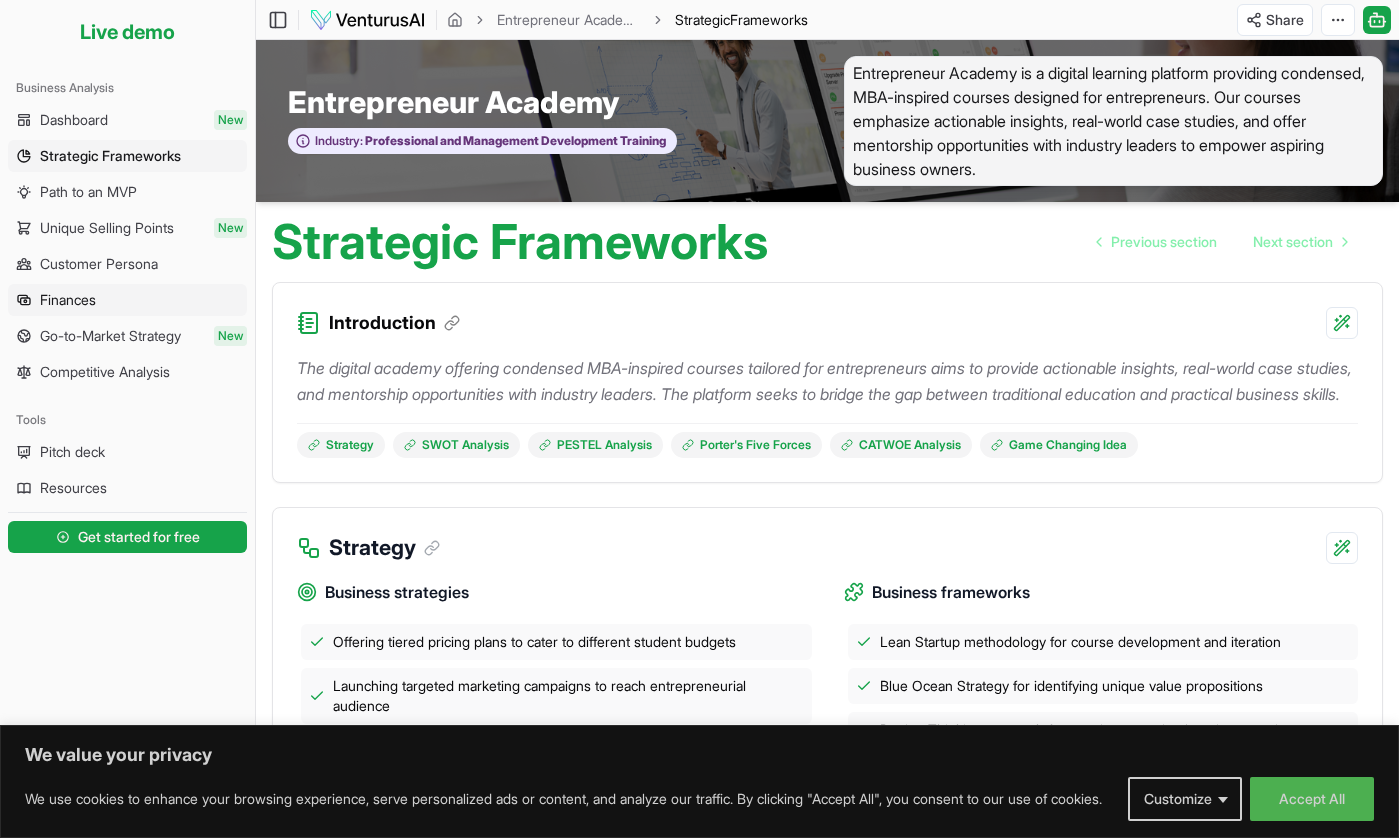 click on "Finances" at bounding box center [127, 300] 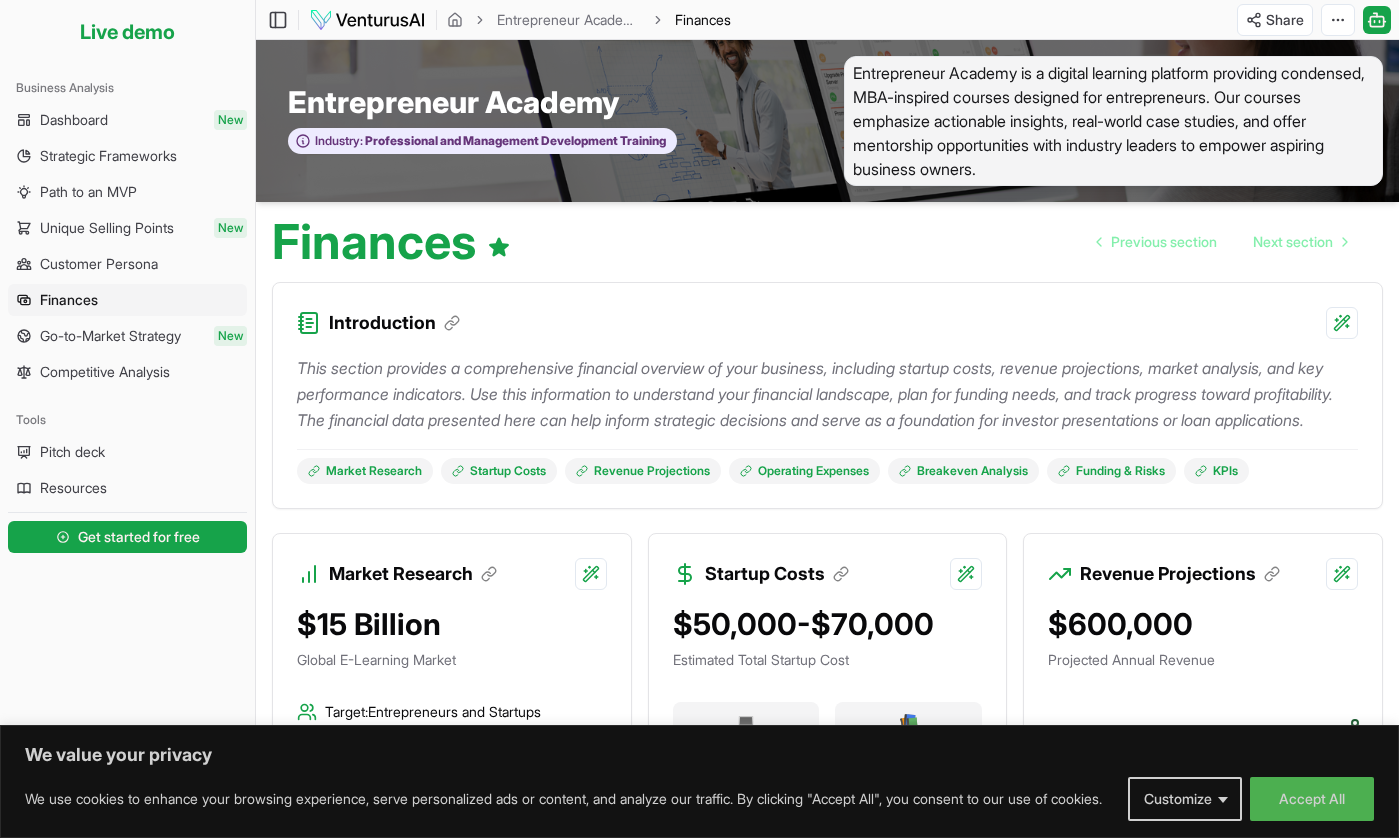 scroll, scrollTop: 0, scrollLeft: 0, axis: both 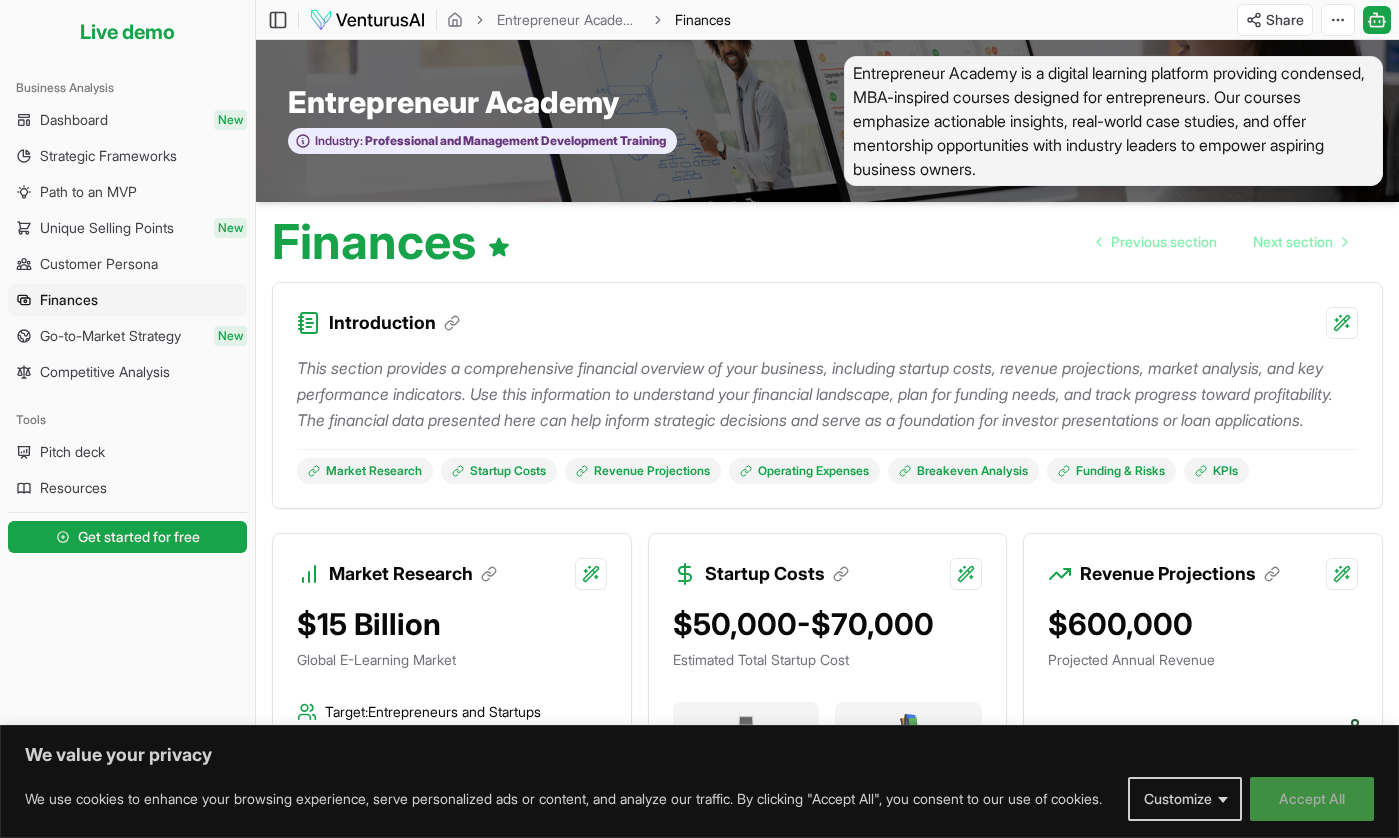 click on "Accept All" at bounding box center [1312, 799] 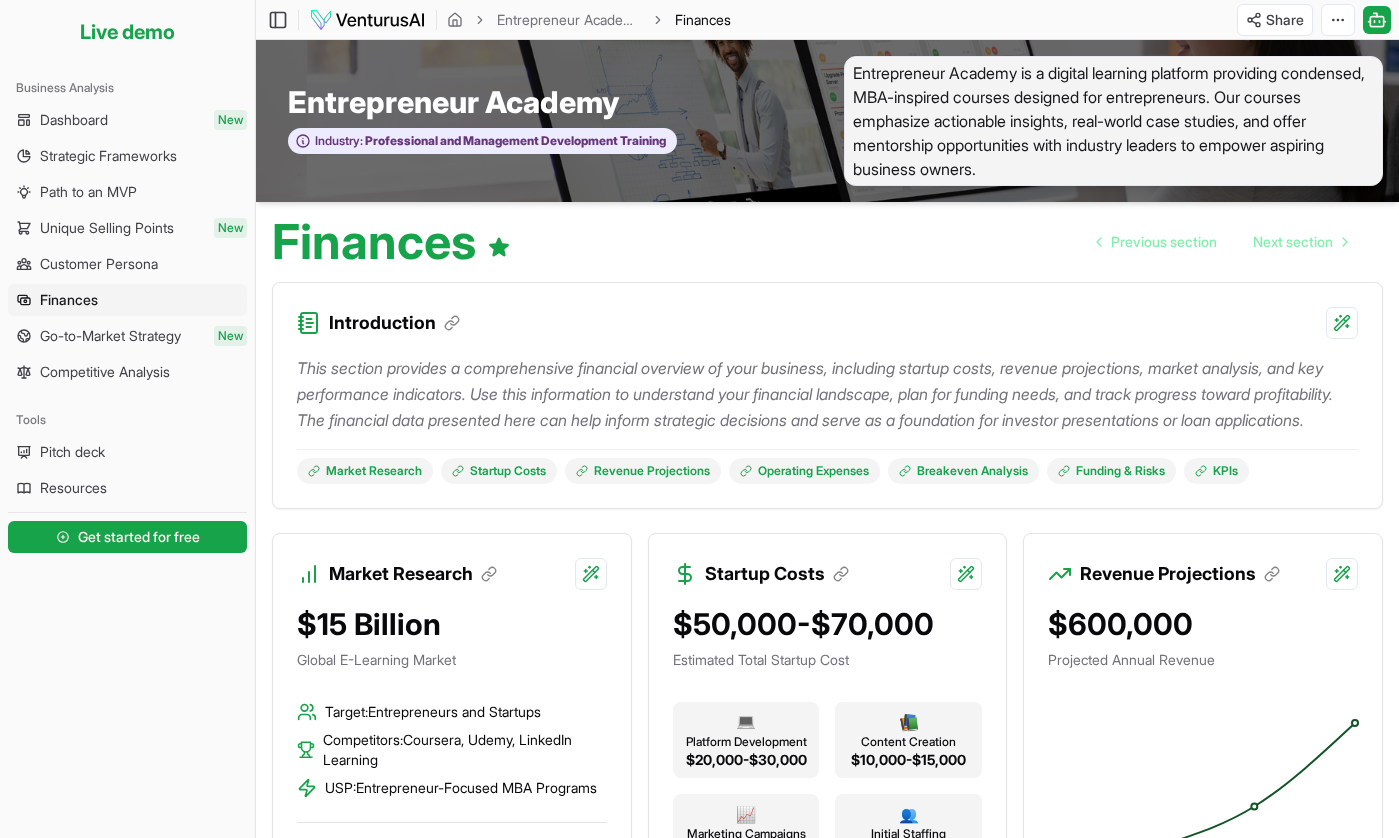 scroll, scrollTop: 0, scrollLeft: 0, axis: both 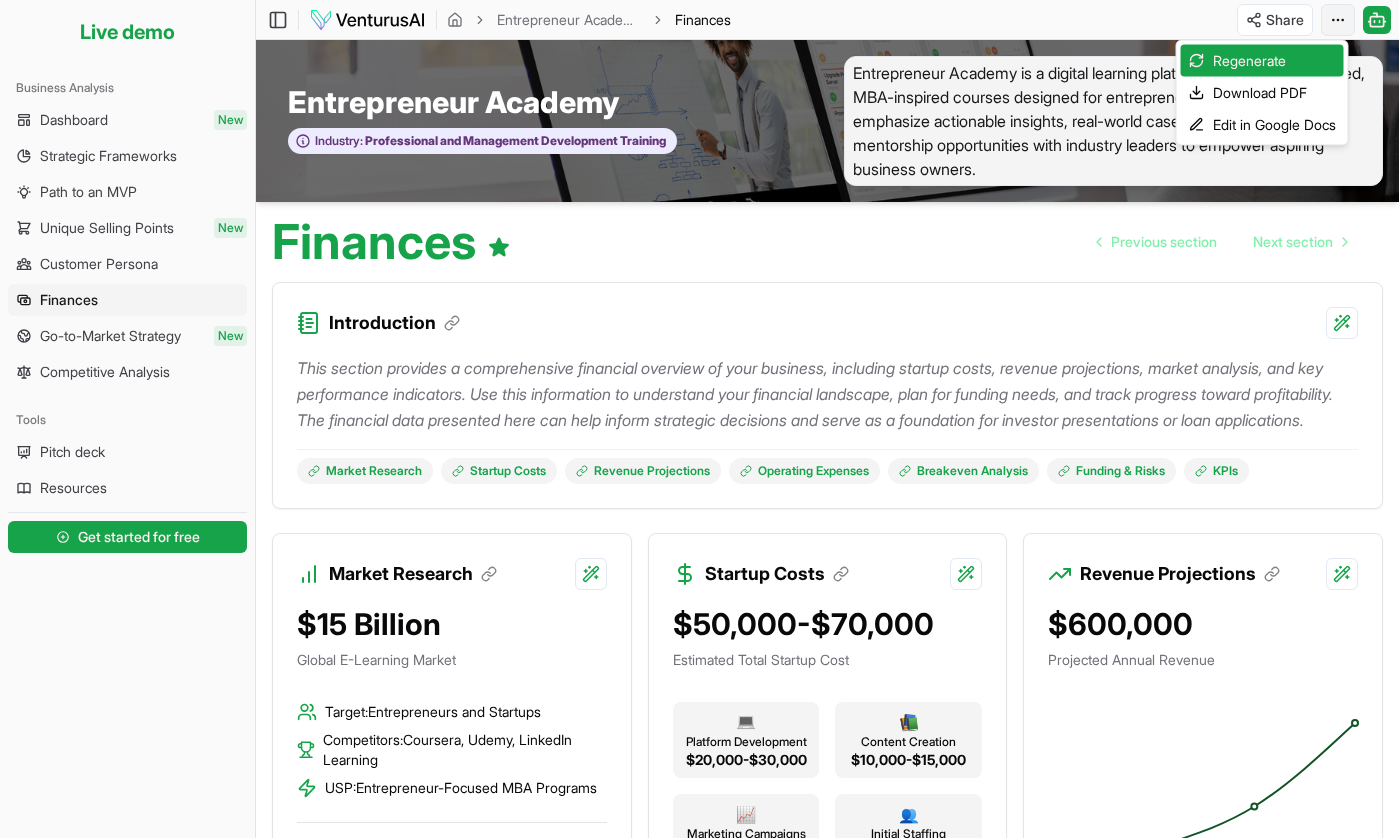 click on "We value your privacy We use cookies to enhance your browsing experience, serve personalized ads or content, and analyze our traffic. By clicking "Accept All", you consent to our use of cookies. Customize    Accept All Customize Consent Preferences   We use cookies to help you navigate efficiently and perform certain functions. You will find detailed information about all cookies under each consent category below. The cookies that are categorized as "Necessary" are stored on your browser as they are essential for enabling the basic functionalities of the site. ...  Show more Necessary Always Active Necessary cookies are required to enable the basic features of this site, such as providing secure log-in or adjusting your consent preferences. These cookies do not store any personally identifiable data. Cookie cookieyes-consent Duration 1 year Description Cookie __cf_bm Duration 1 hour Description This cookie, set by Cloudflare, is used to support Cloudflare Bot Management.  Cookie _cfuvid Duration session lidc" at bounding box center (699, 419) 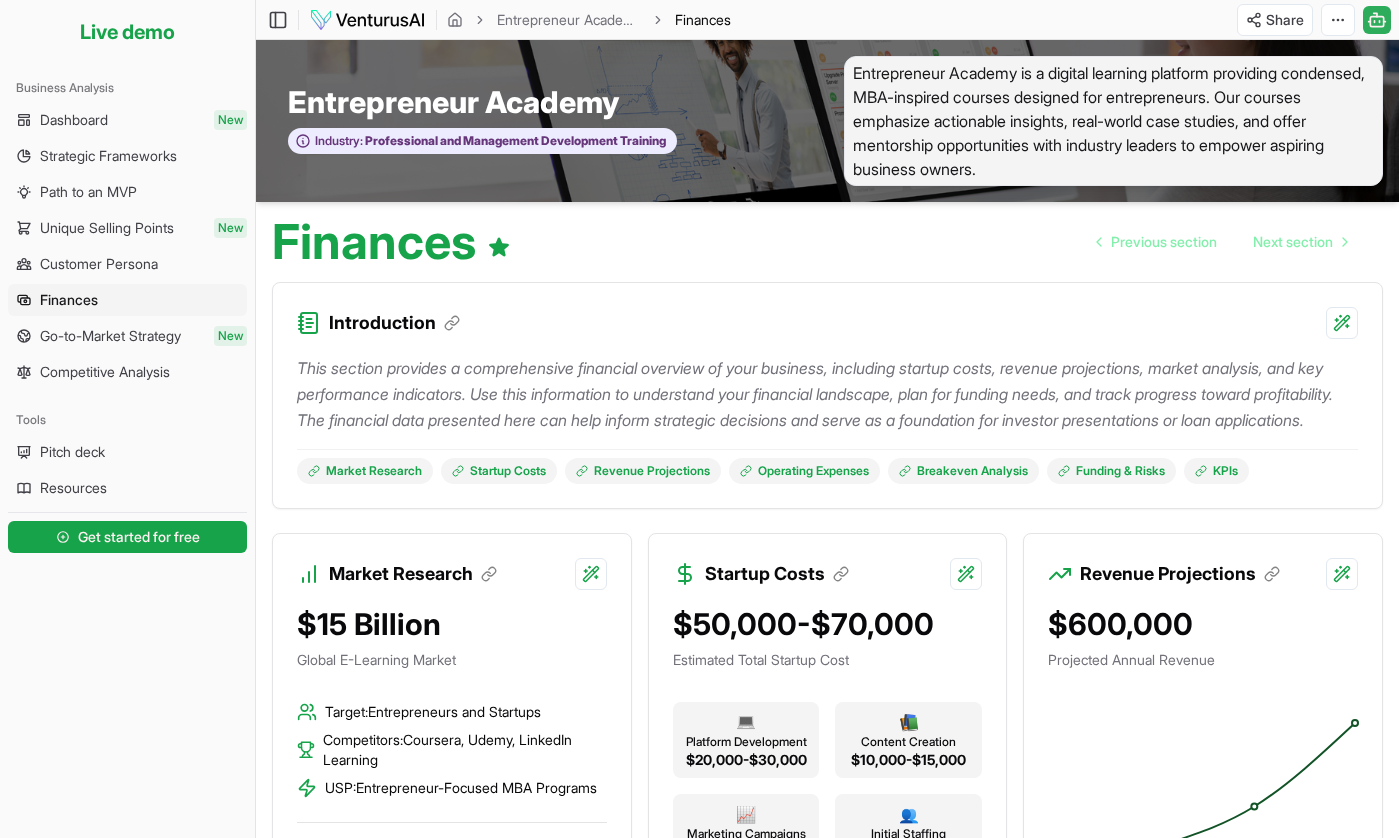 click 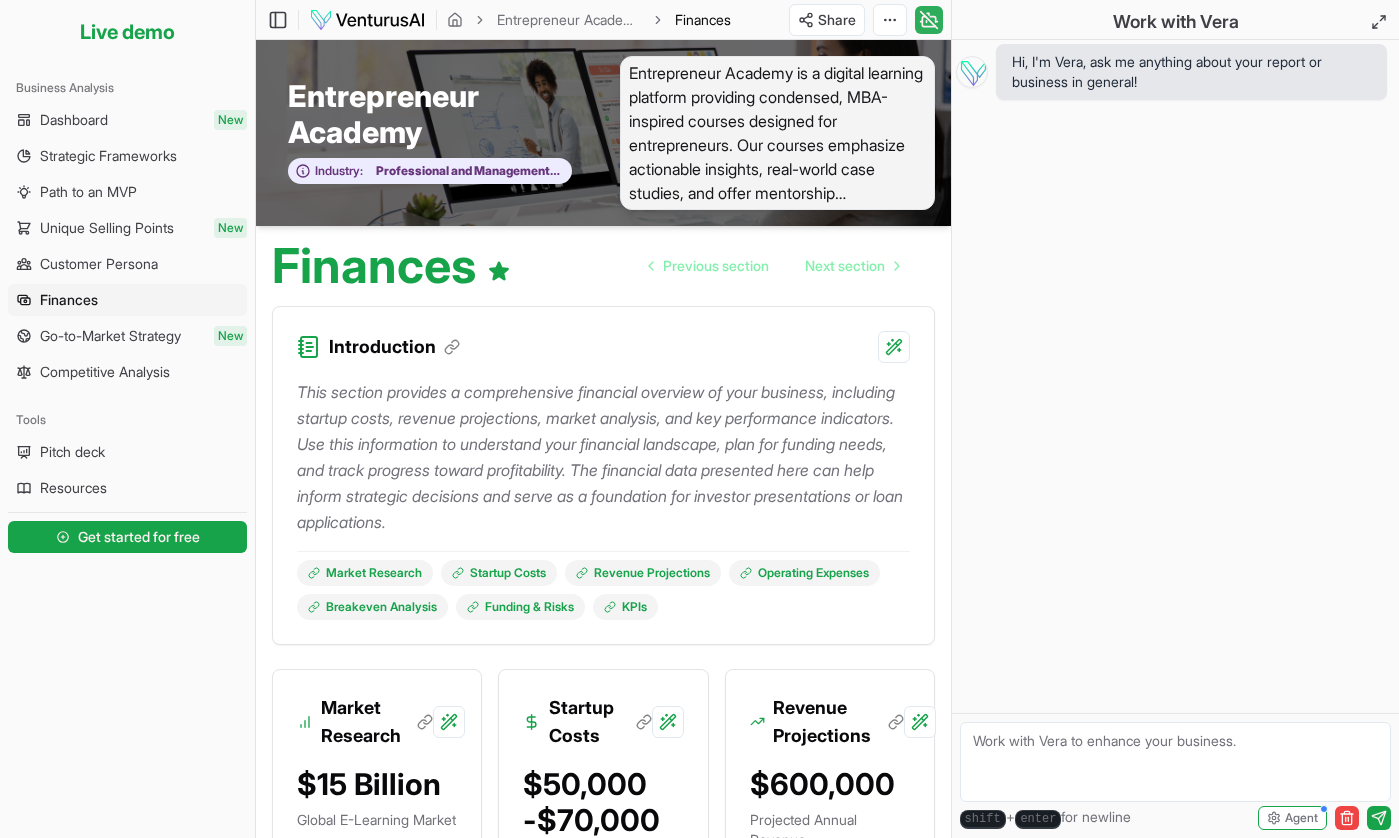 click 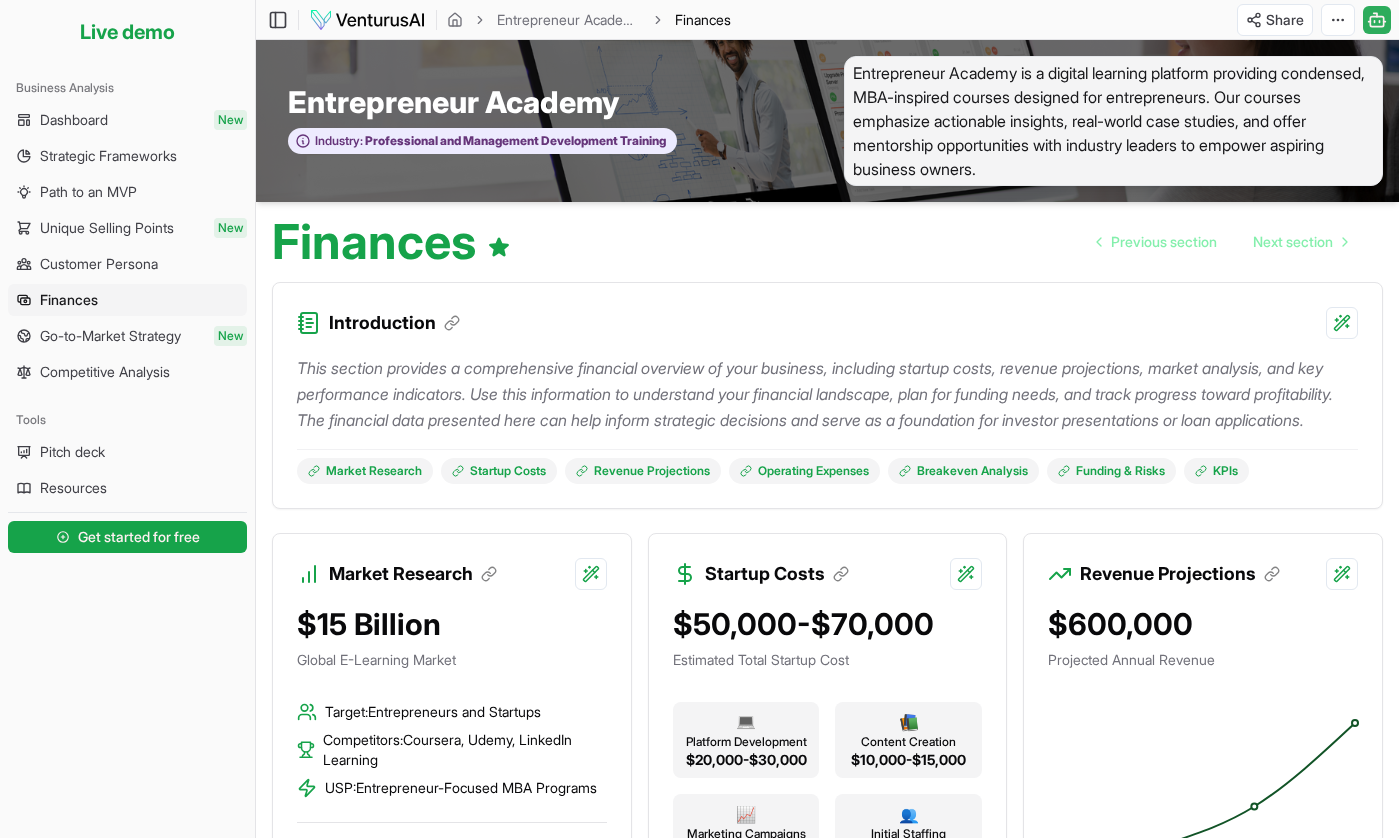 scroll, scrollTop: 0, scrollLeft: 0, axis: both 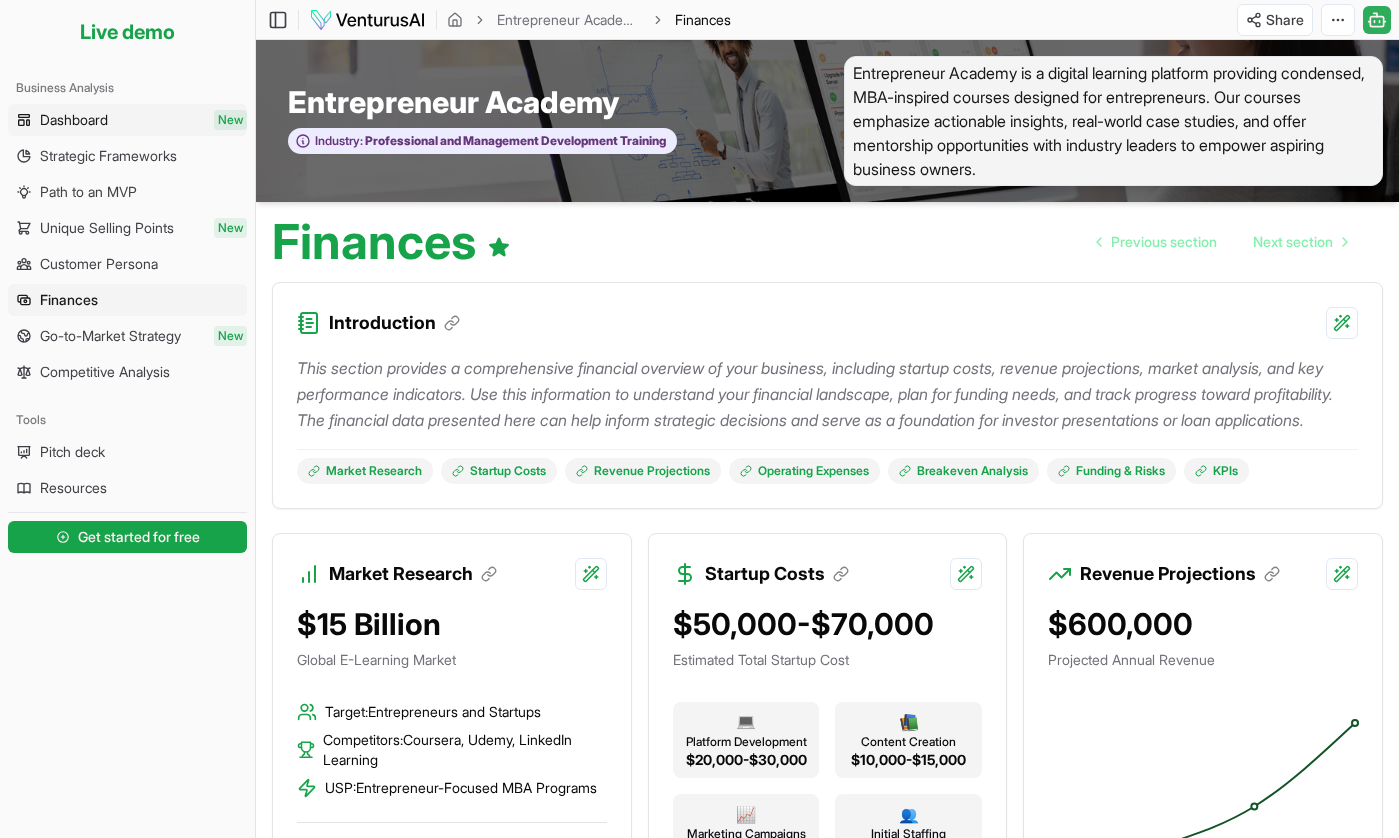 click on "Dashboard" at bounding box center [74, 120] 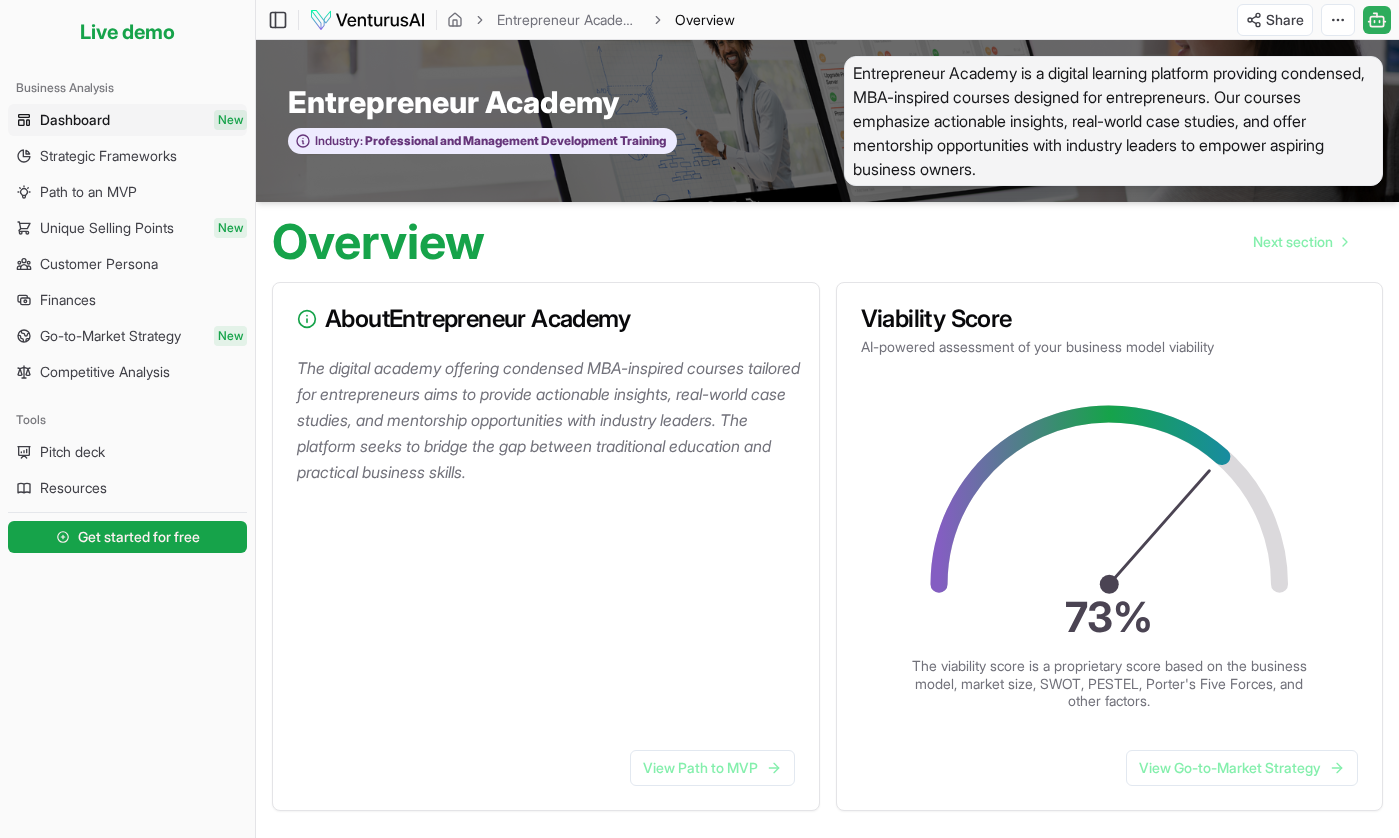 click on "Live demo" at bounding box center (127, 32) 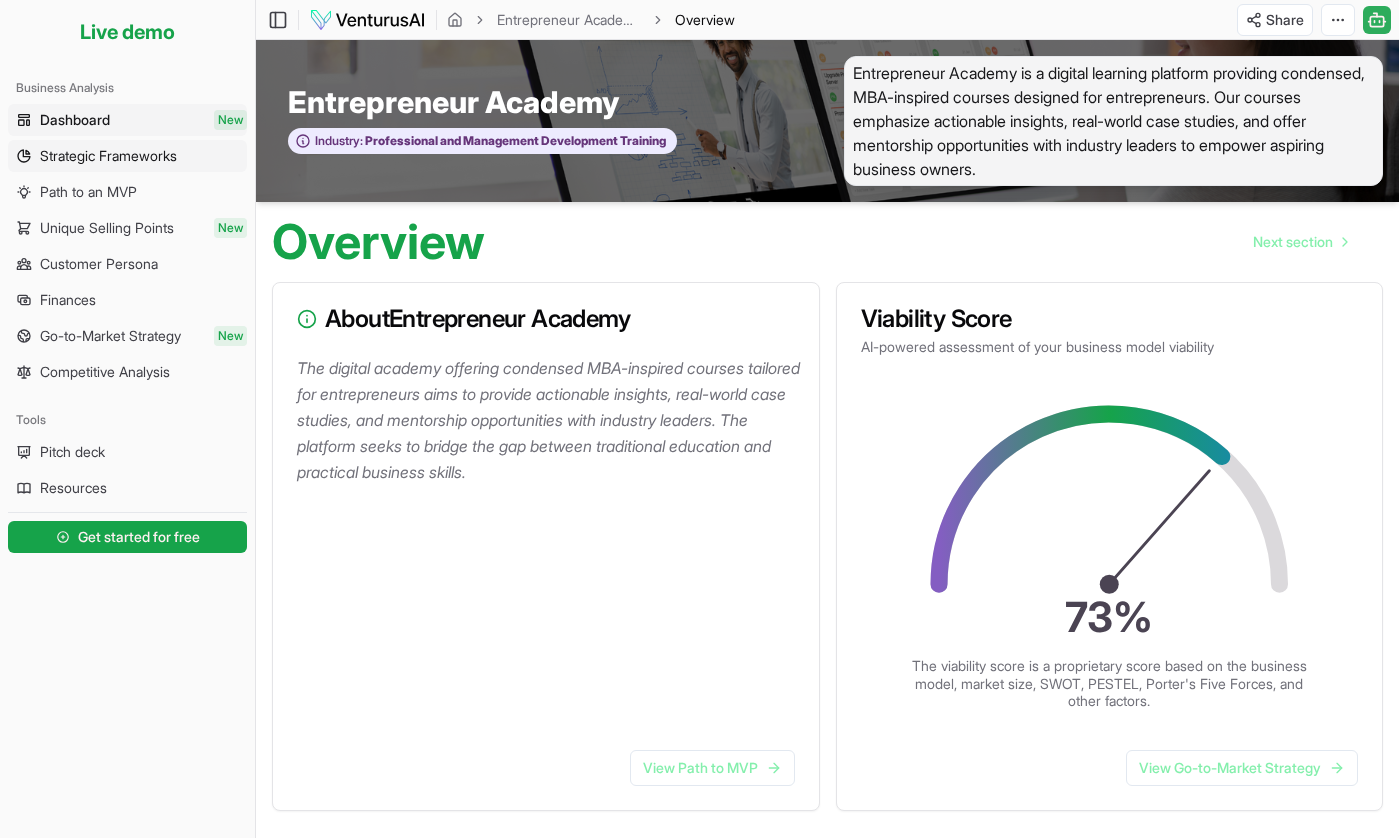 click on "Strategic Frameworks" at bounding box center [108, 156] 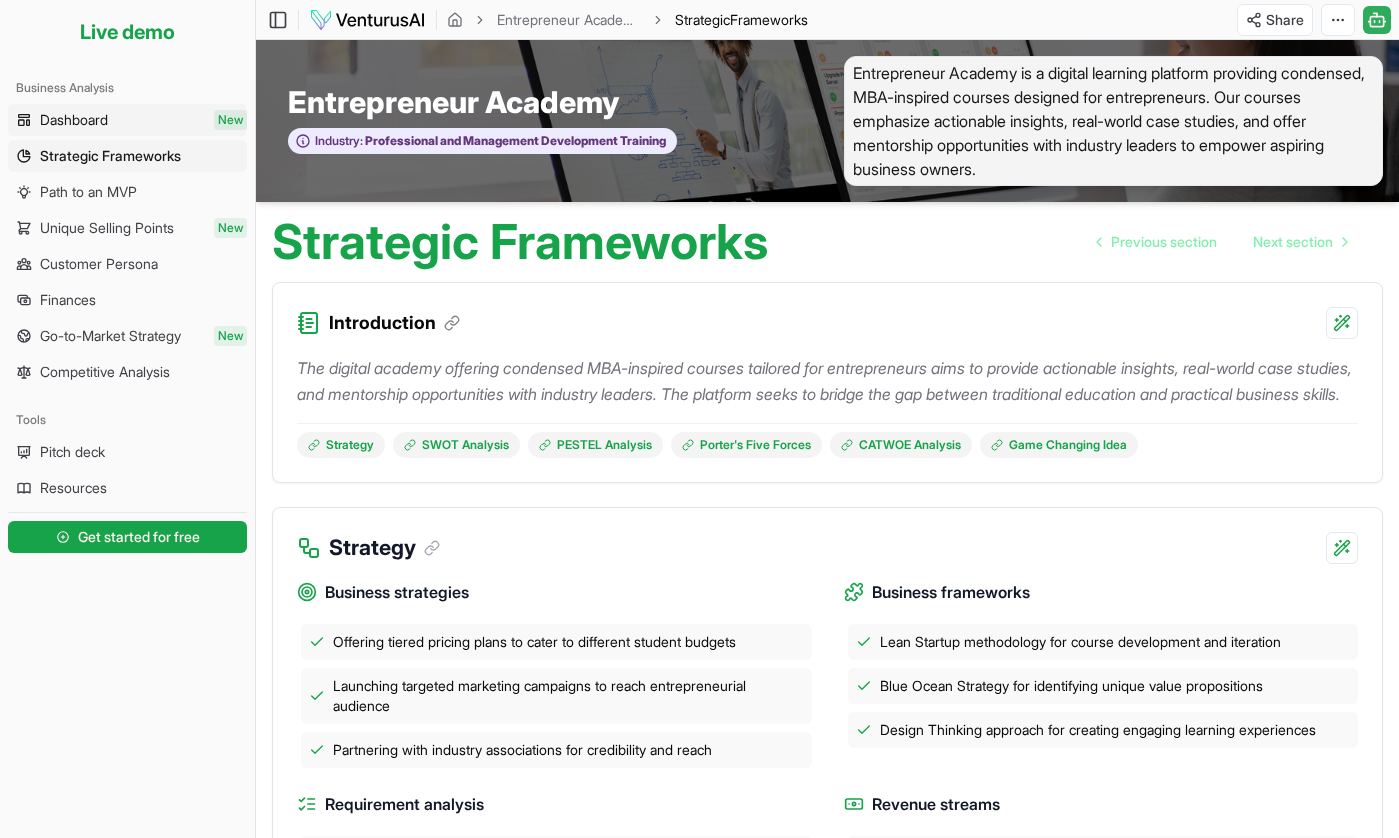 click on "Dashboard New" at bounding box center (127, 120) 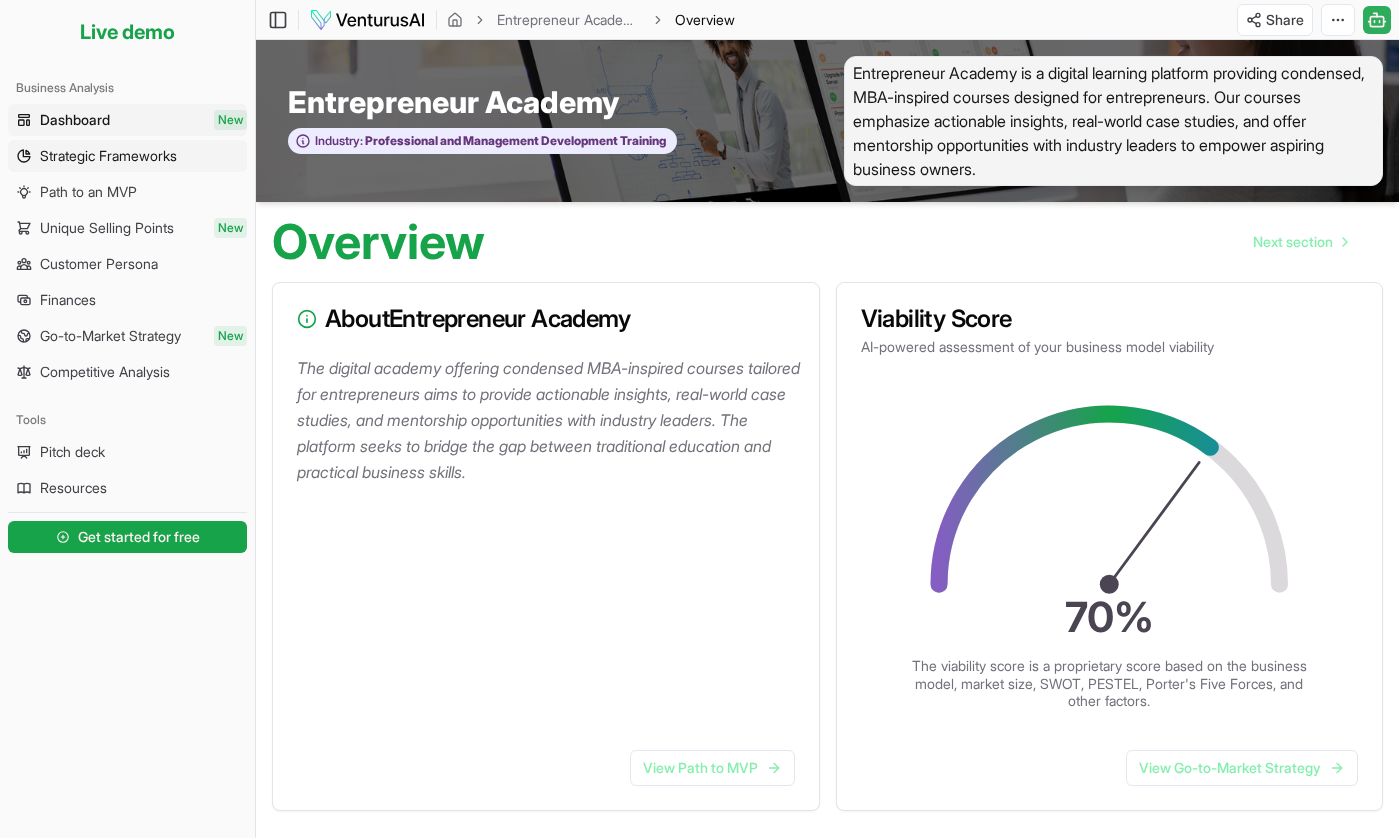 click on "Strategic Frameworks" at bounding box center (108, 156) 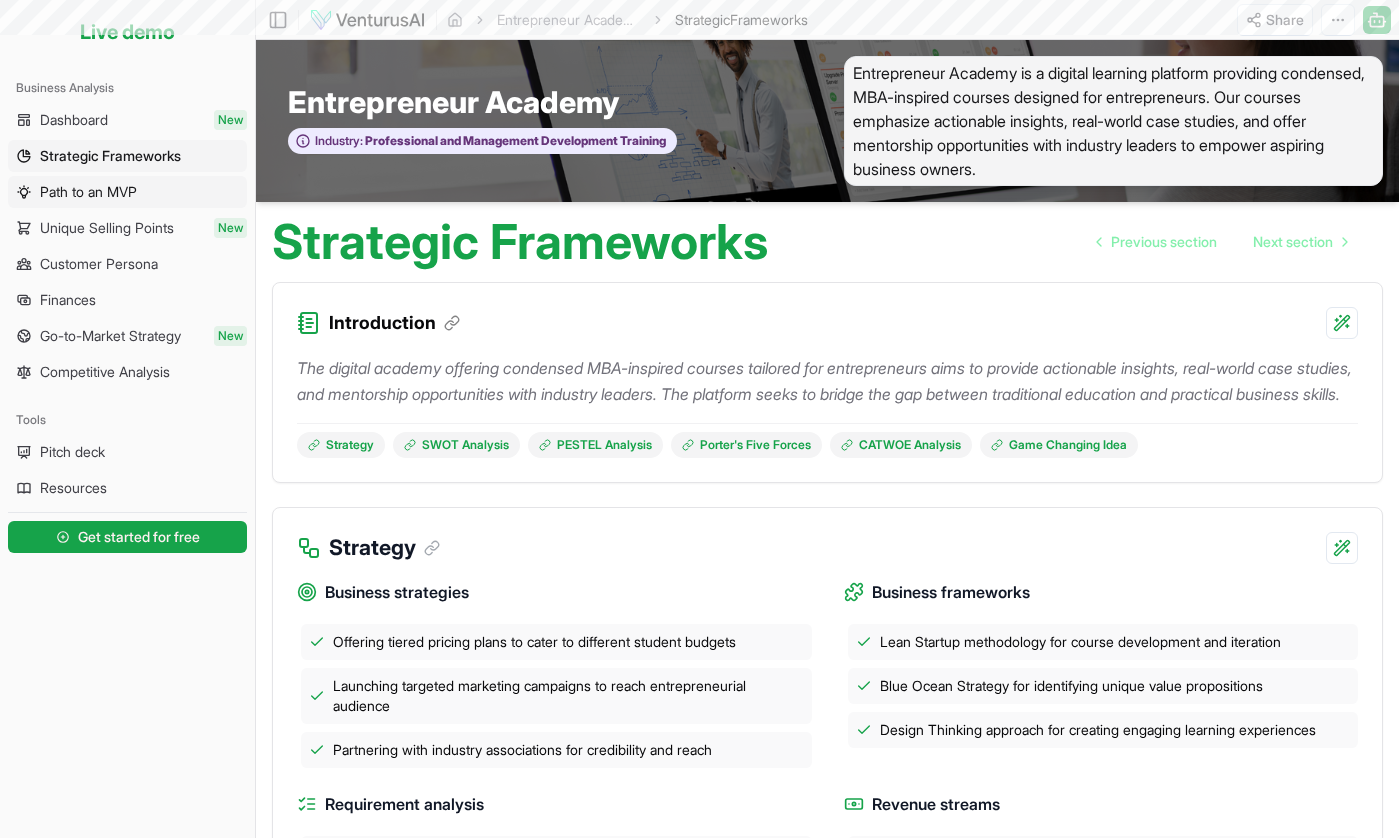 click on "Path to an MVP" at bounding box center [88, 192] 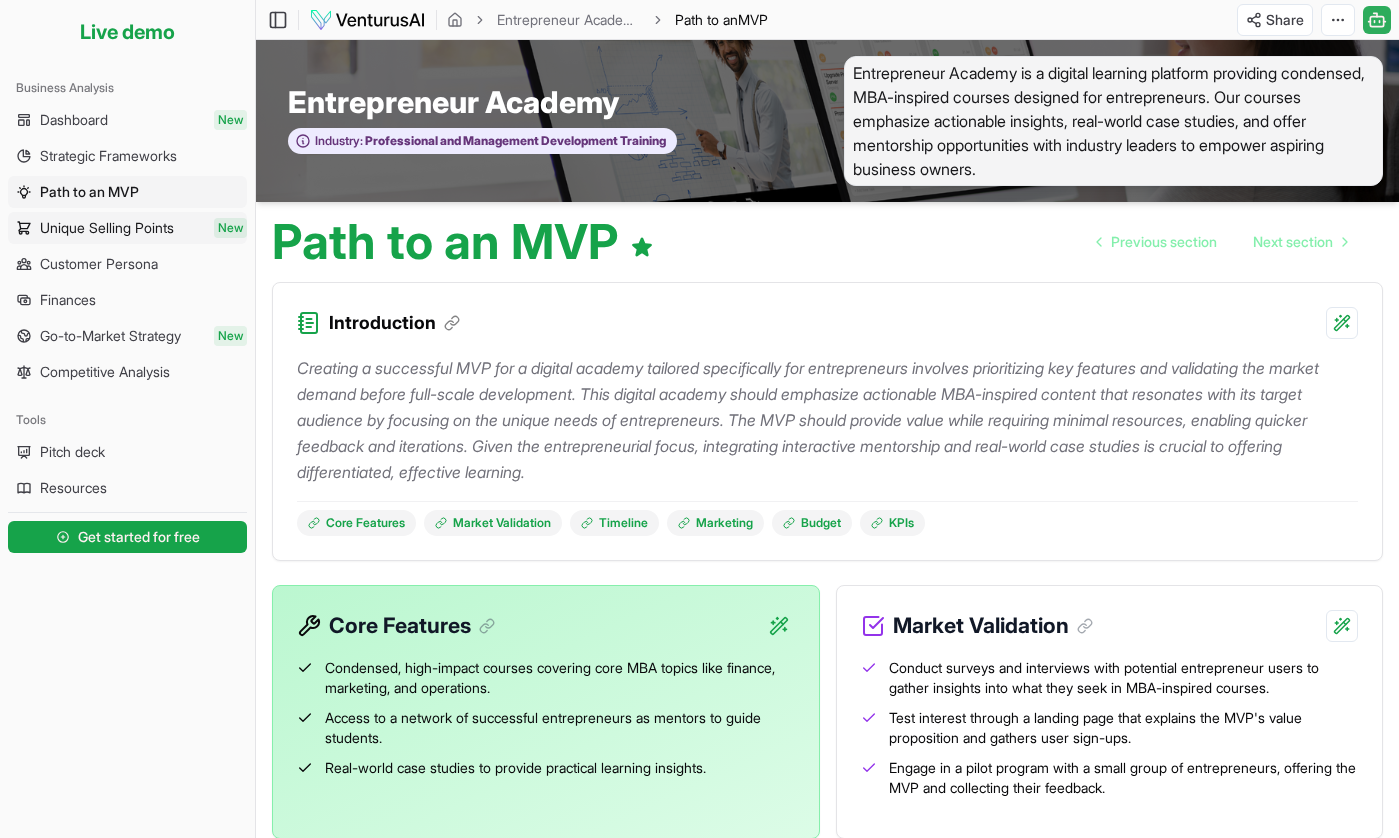 click on "Unique Selling Points" at bounding box center (107, 228) 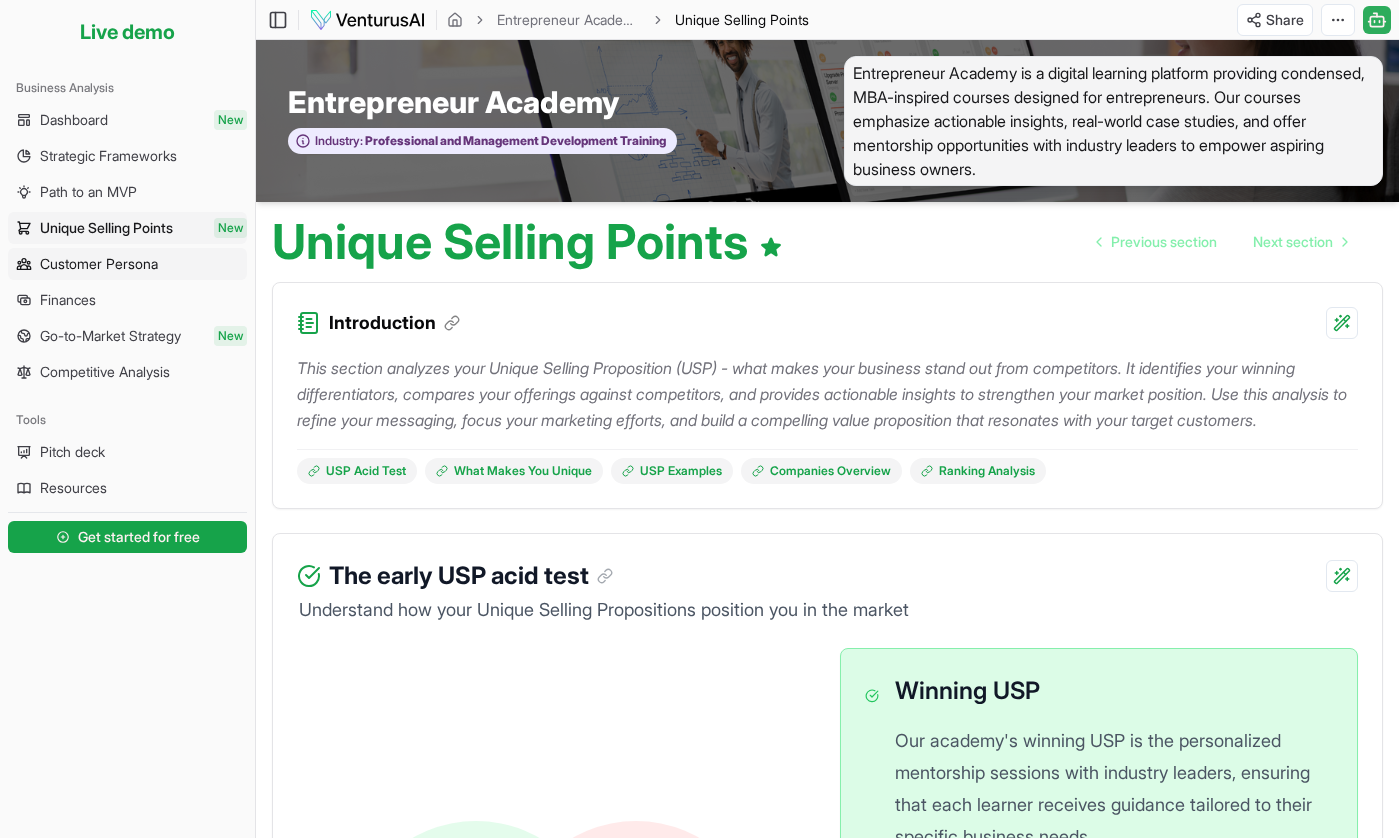click on "Customer Persona" at bounding box center (99, 264) 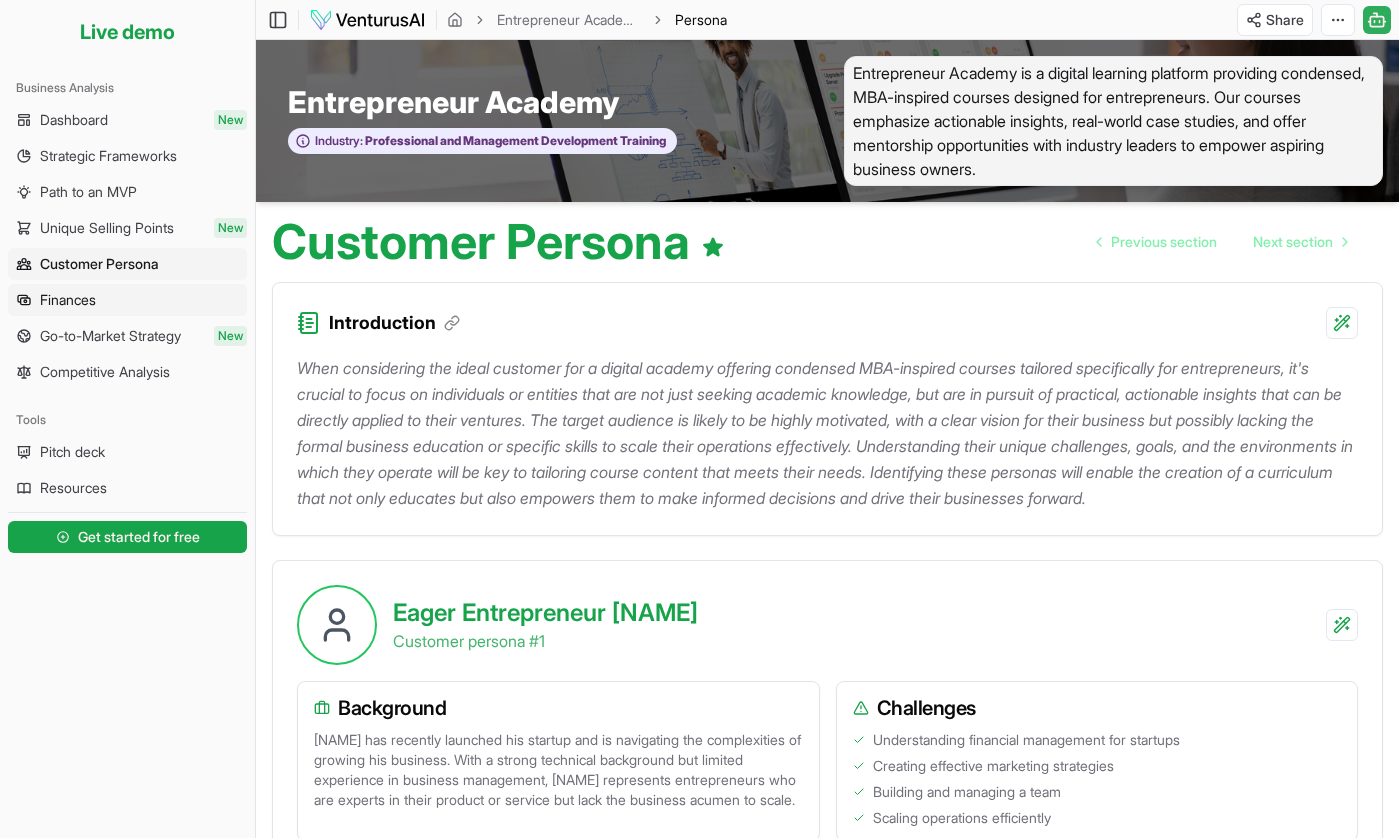 click on "Finances" at bounding box center [68, 300] 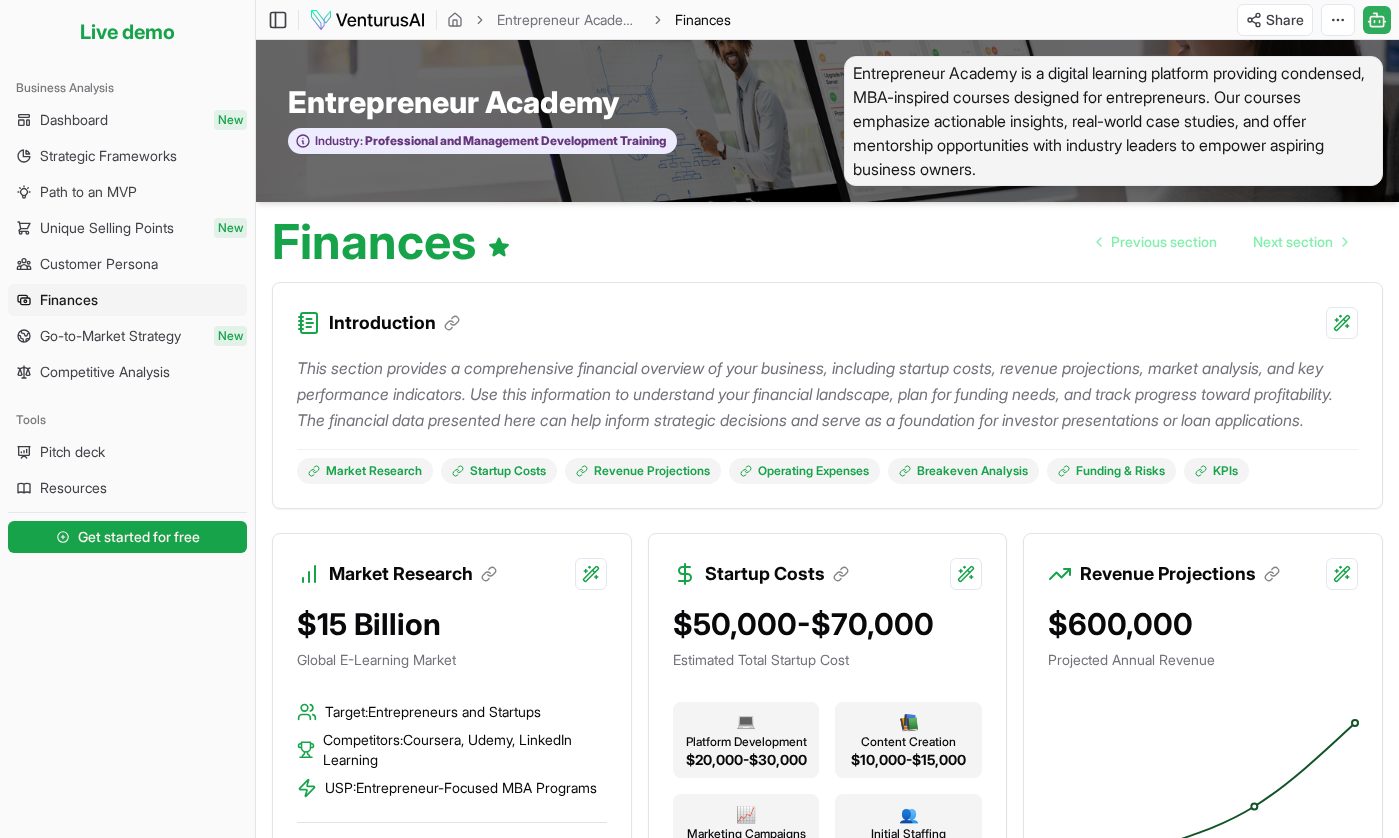 scroll, scrollTop: 0, scrollLeft: 0, axis: both 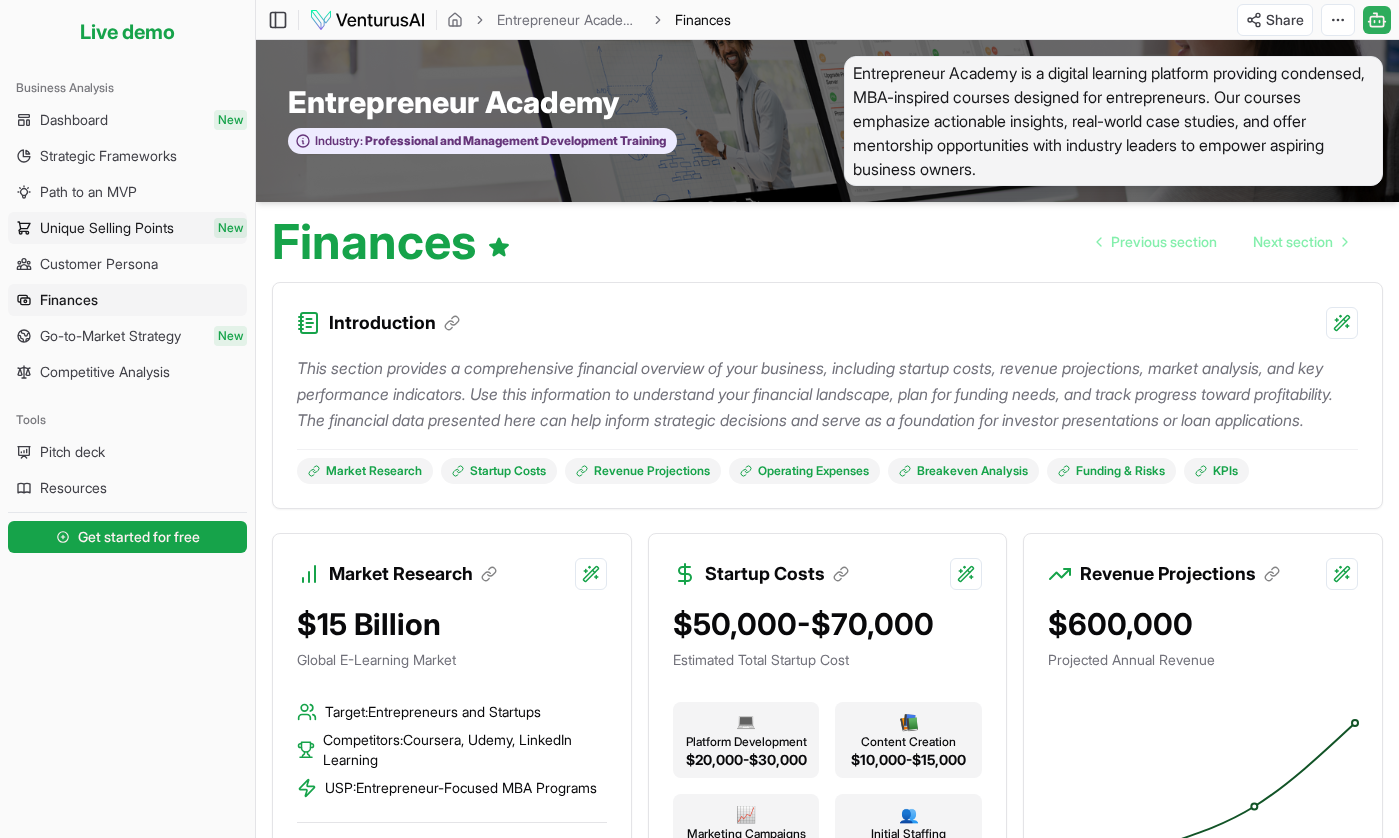 click on "Unique Selling Points New" at bounding box center (127, 228) 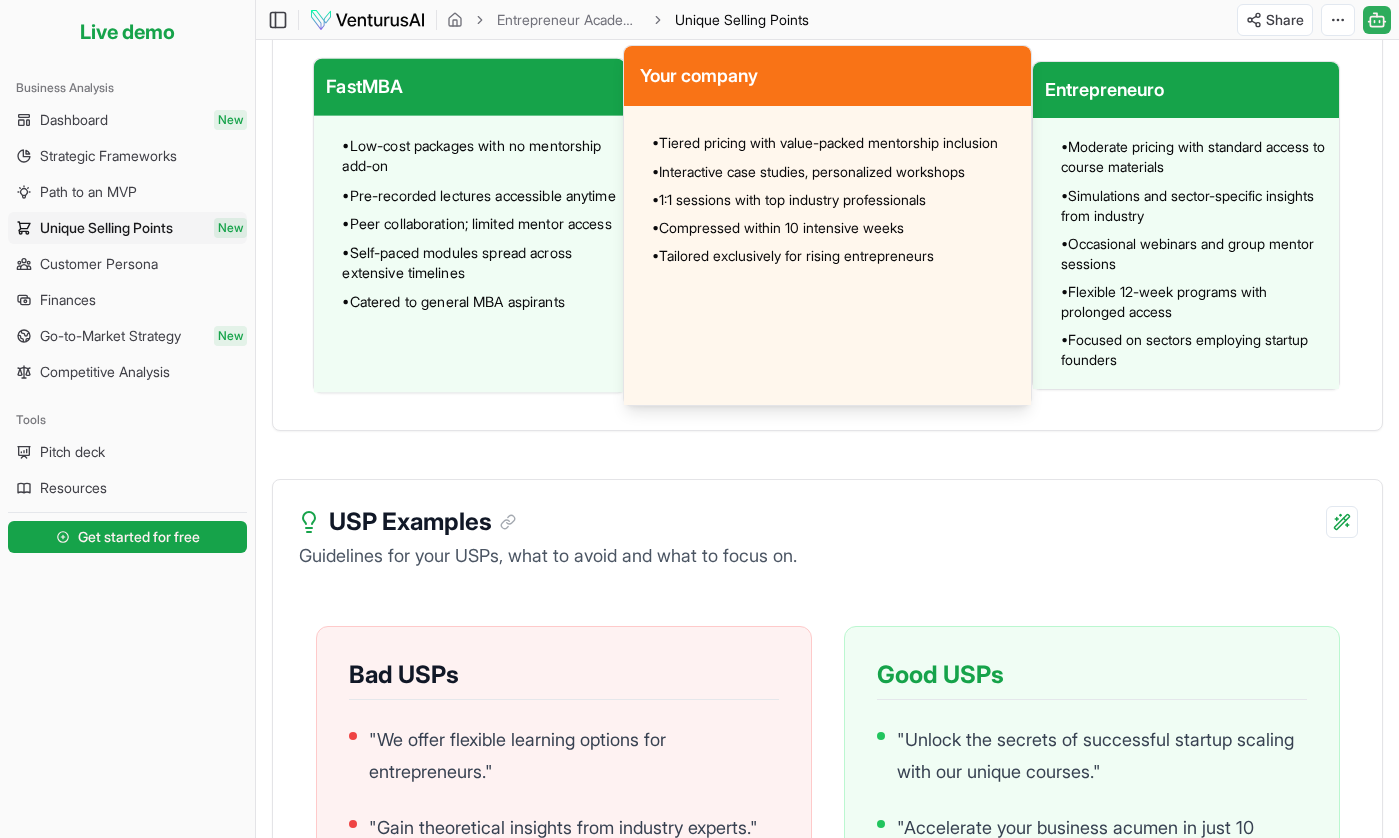 scroll, scrollTop: 1582, scrollLeft: 0, axis: vertical 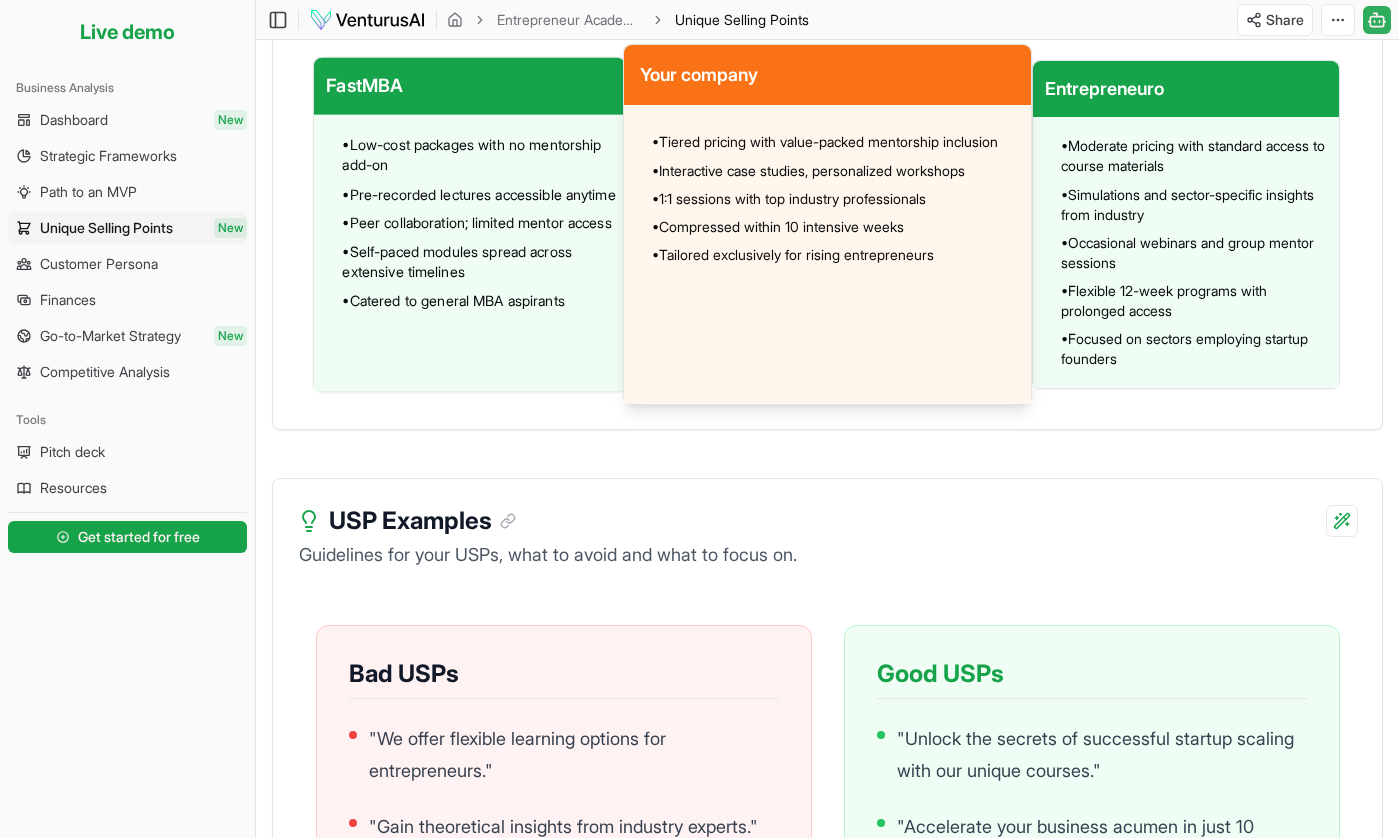 click on "•  Low-cost packages with no mentorship add-on" at bounding box center (479, 154) 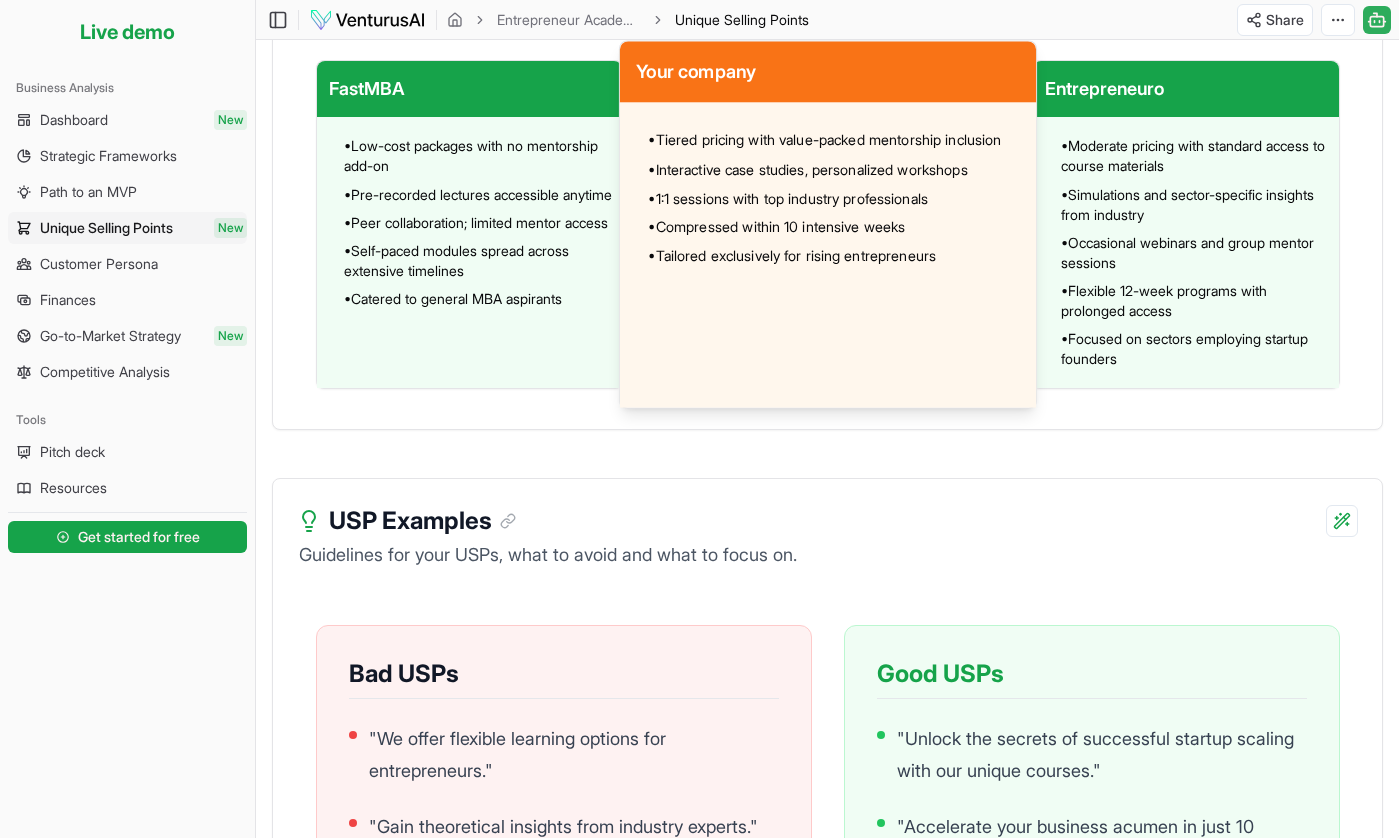 click on "•  Tiered pricing with value-packed mentorship inclusion" at bounding box center [824, 140] 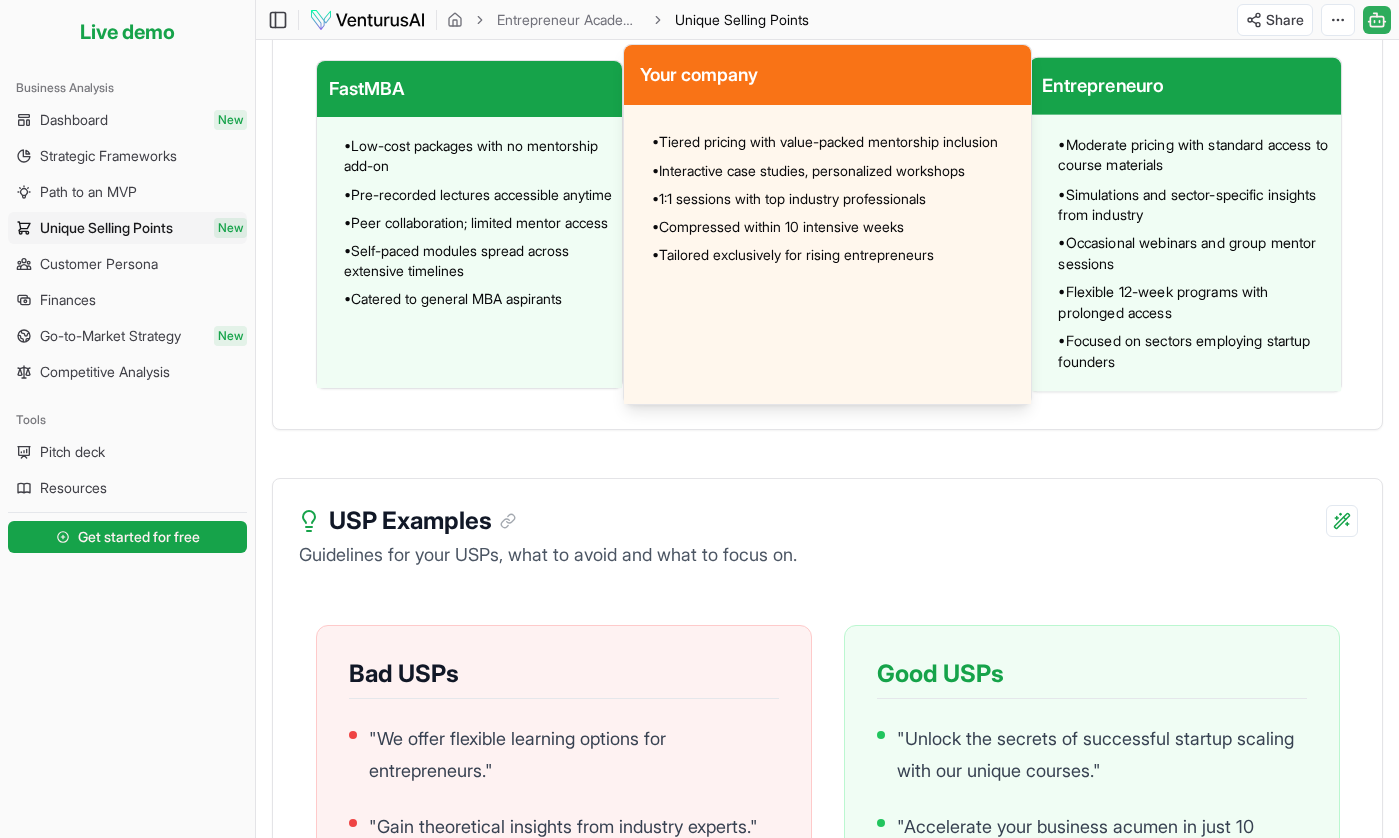 click on "•  Moderate pricing with standard access to course materials" at bounding box center (1196, 154) 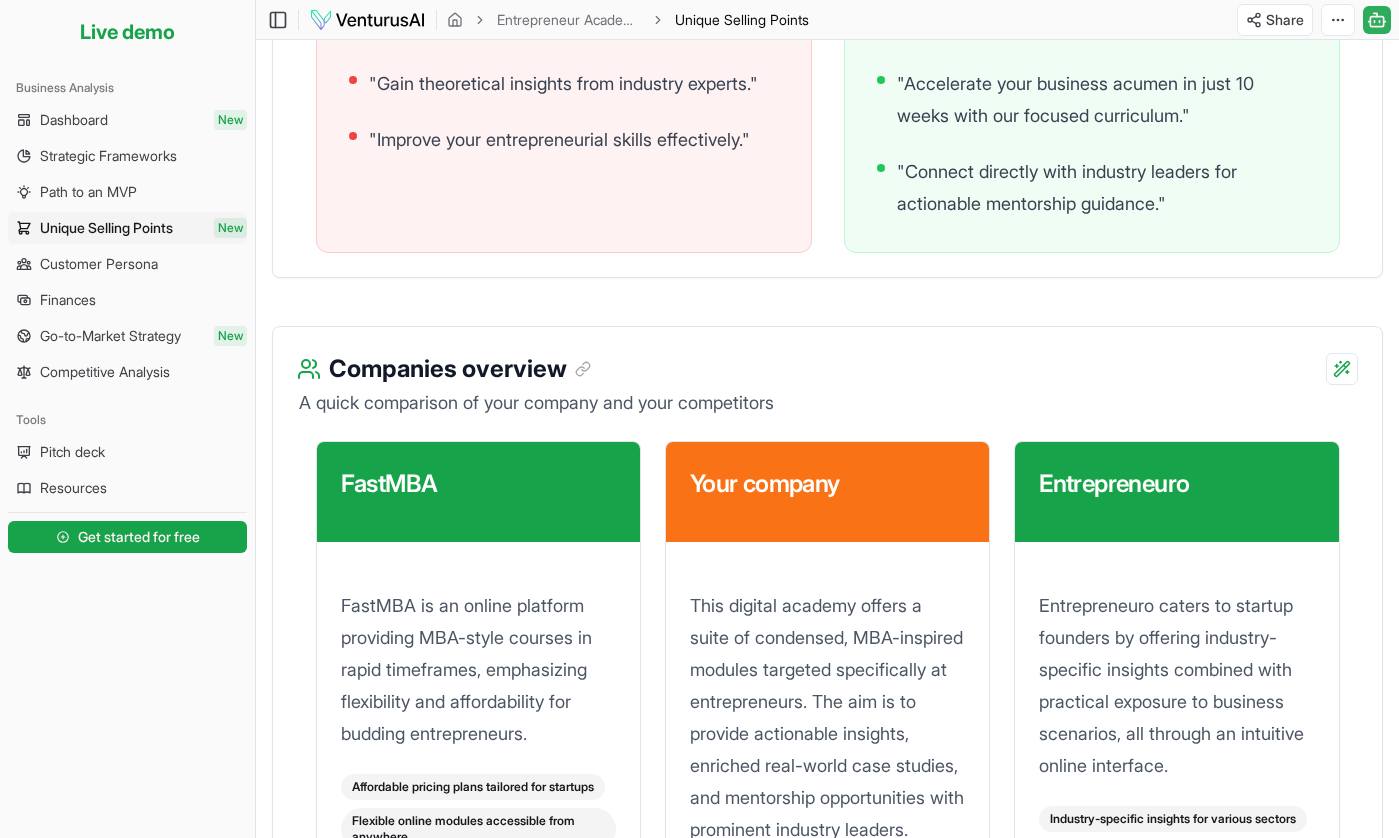 scroll, scrollTop: 2327, scrollLeft: 0, axis: vertical 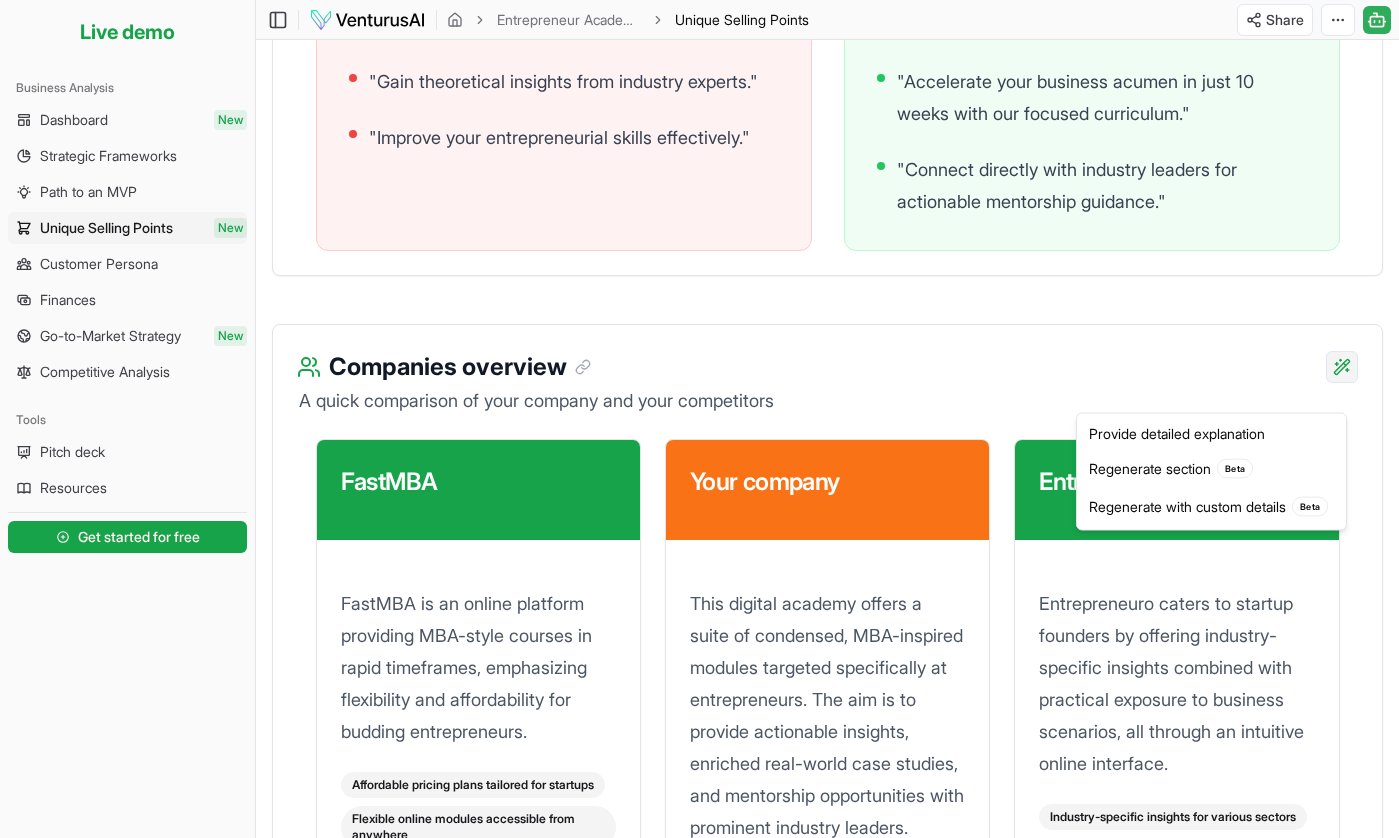 click on "We value your privacy We use cookies to enhance your browsing experience, serve personalized ads or content, and analyze our traffic. By clicking "Accept All", you consent to our use of cookies. Customize    Accept All Customize Consent Preferences   We use cookies to help you navigate efficiently and perform certain functions. You will find detailed information about all cookies under each consent category below. The cookies that are categorized as "Necessary" are stored on your browser as they are essential for enabling the basic functionalities of the site. ...  Show more Necessary Always Active Necessary cookies are required to enable the basic features of this site, such as providing secure log-in or adjusting your consent preferences. These cookies do not store any personally identifiable data. Cookie cookieyes-consent Duration 1 year Description Cookie __cf_bm Duration 1 hour Description This cookie, set by Cloudflare, is used to support Cloudflare Bot Management.  Cookie _cfuvid Duration session lidc" at bounding box center [699, -1908] 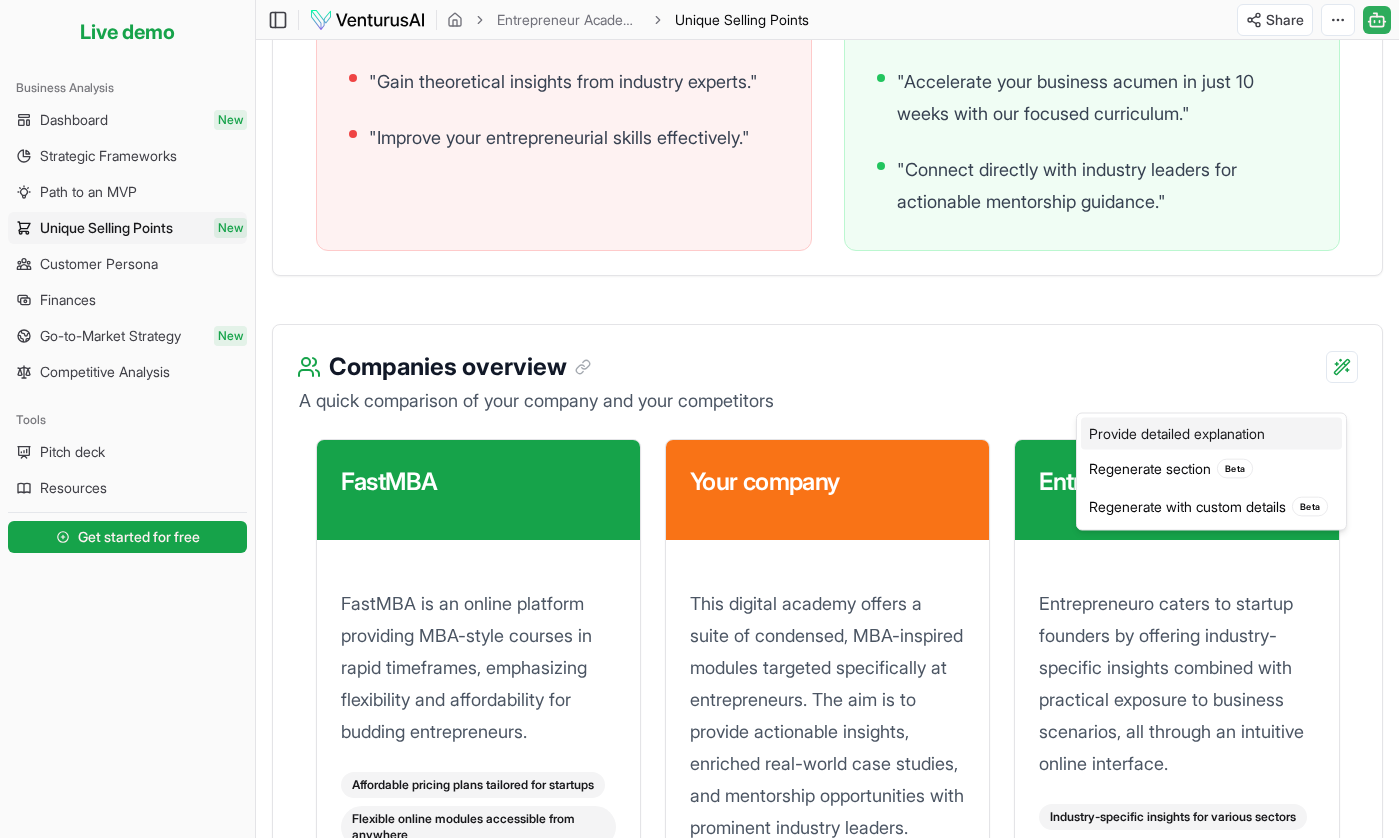 click on "Provide detailed explanation" at bounding box center [1211, 434] 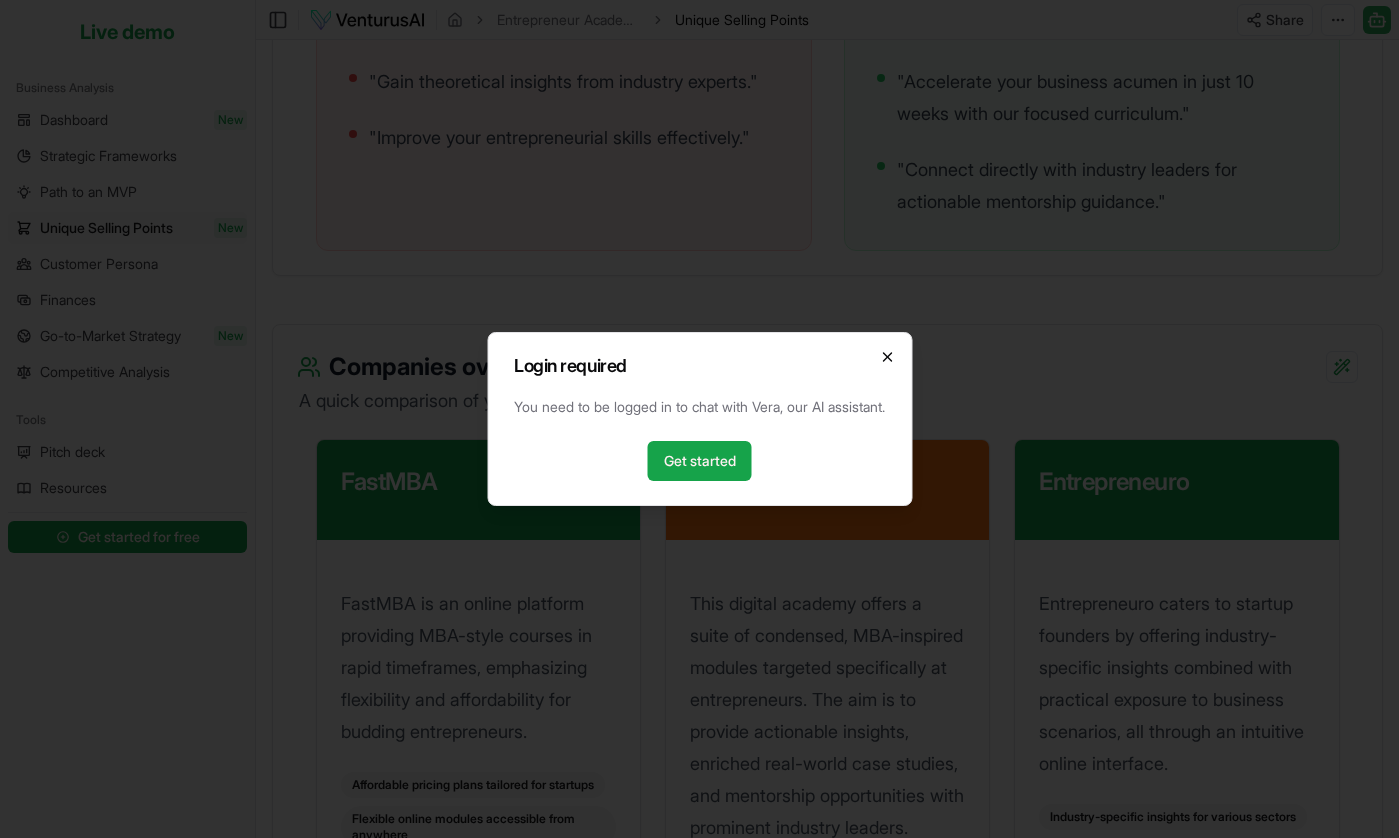 click 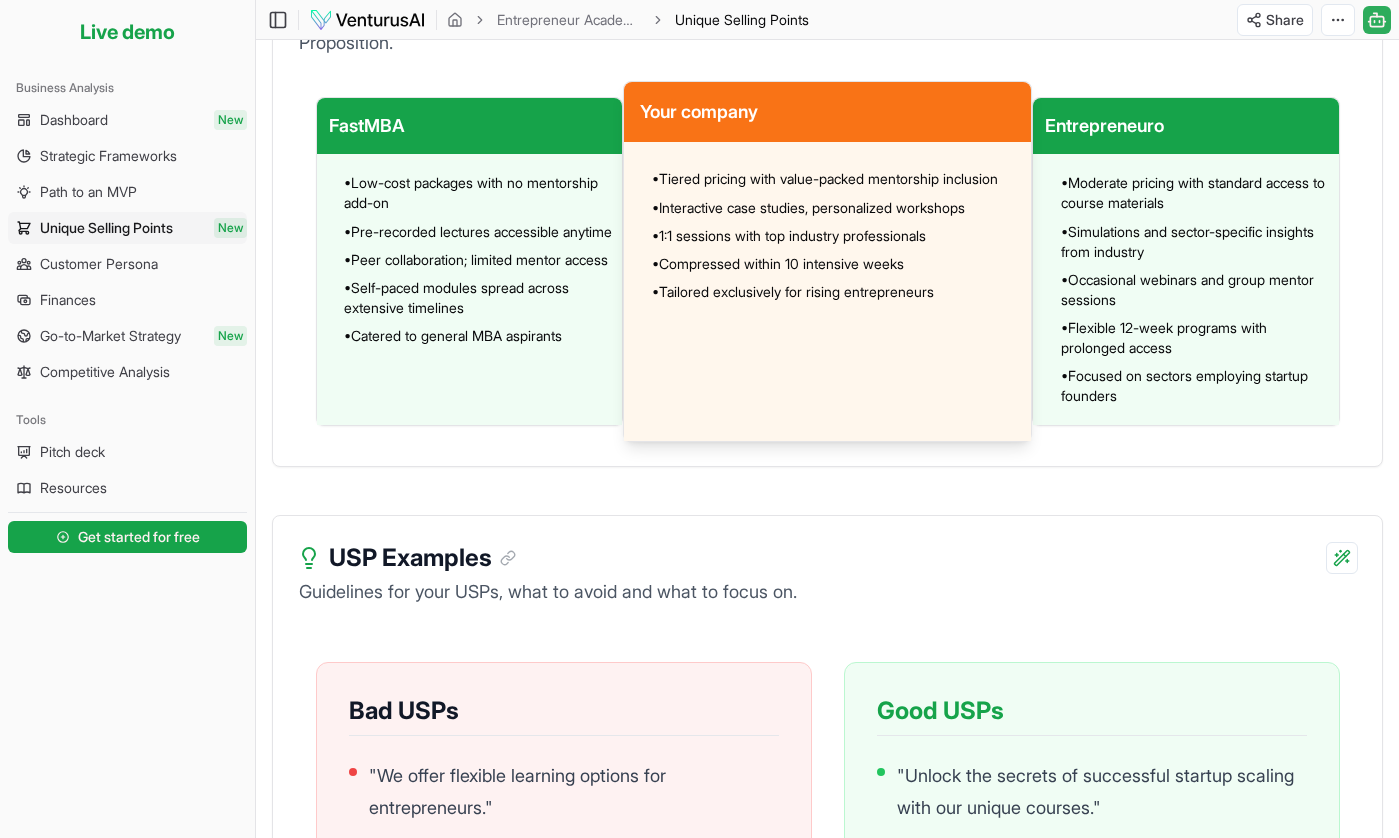 scroll, scrollTop: 1184, scrollLeft: 0, axis: vertical 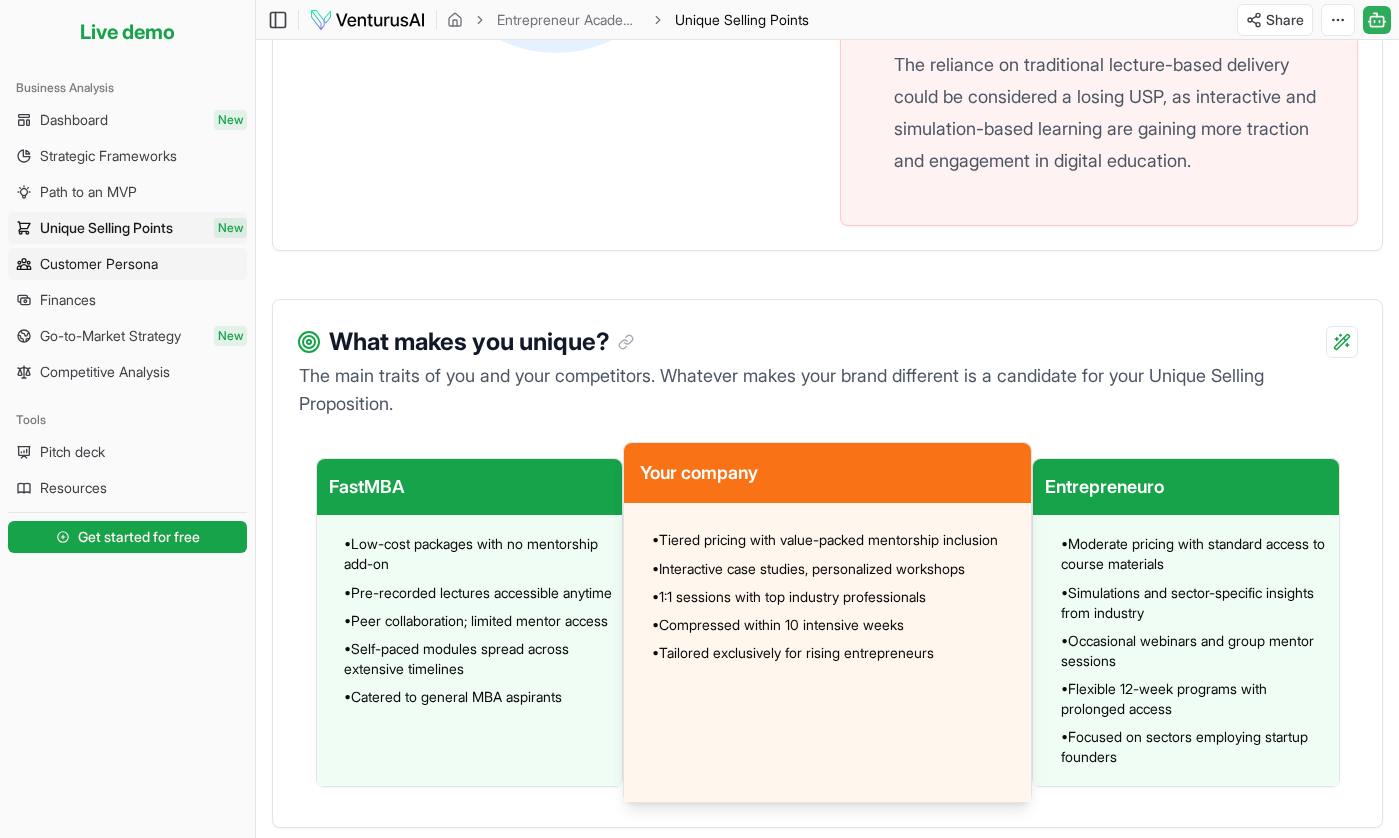 click on "Customer Persona" at bounding box center (99, 264) 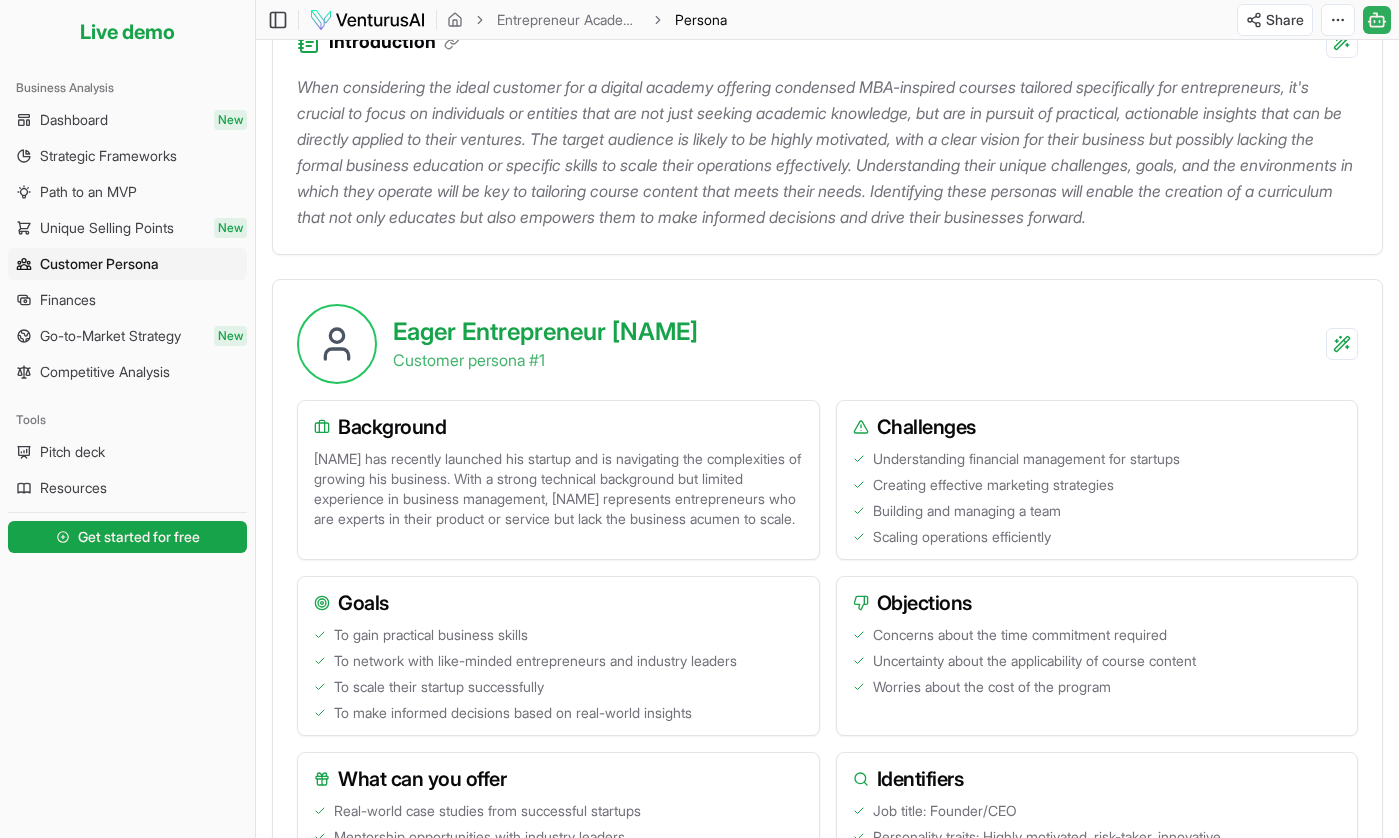scroll, scrollTop: 285, scrollLeft: 0, axis: vertical 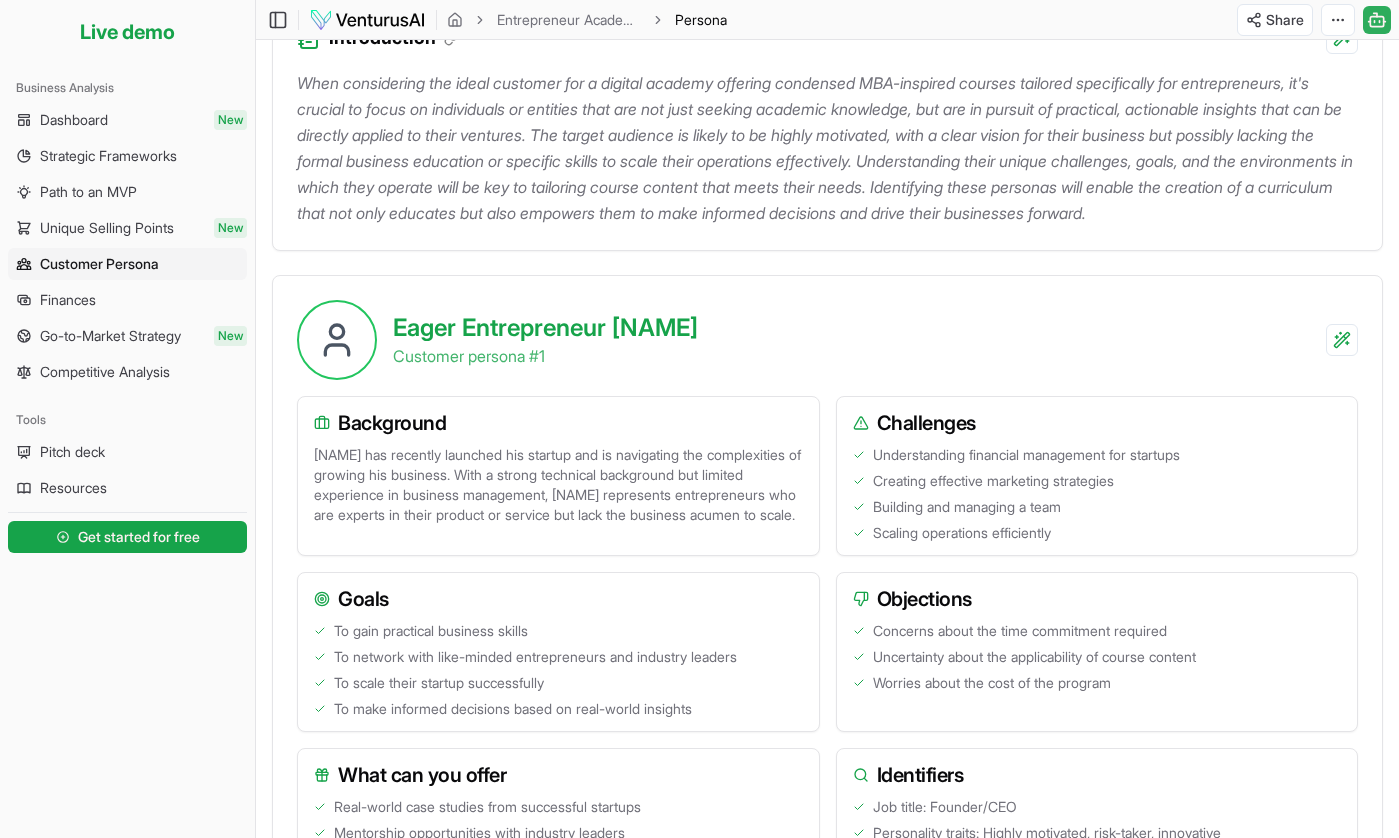 click on "[NAME] has recently launched his startup and is navigating the complexities of growing his business. With a strong technical background but limited experience in business management, [NAME] represents entrepreneurs who are experts in their product or service but lack the business acumen to scale." at bounding box center (558, 485) 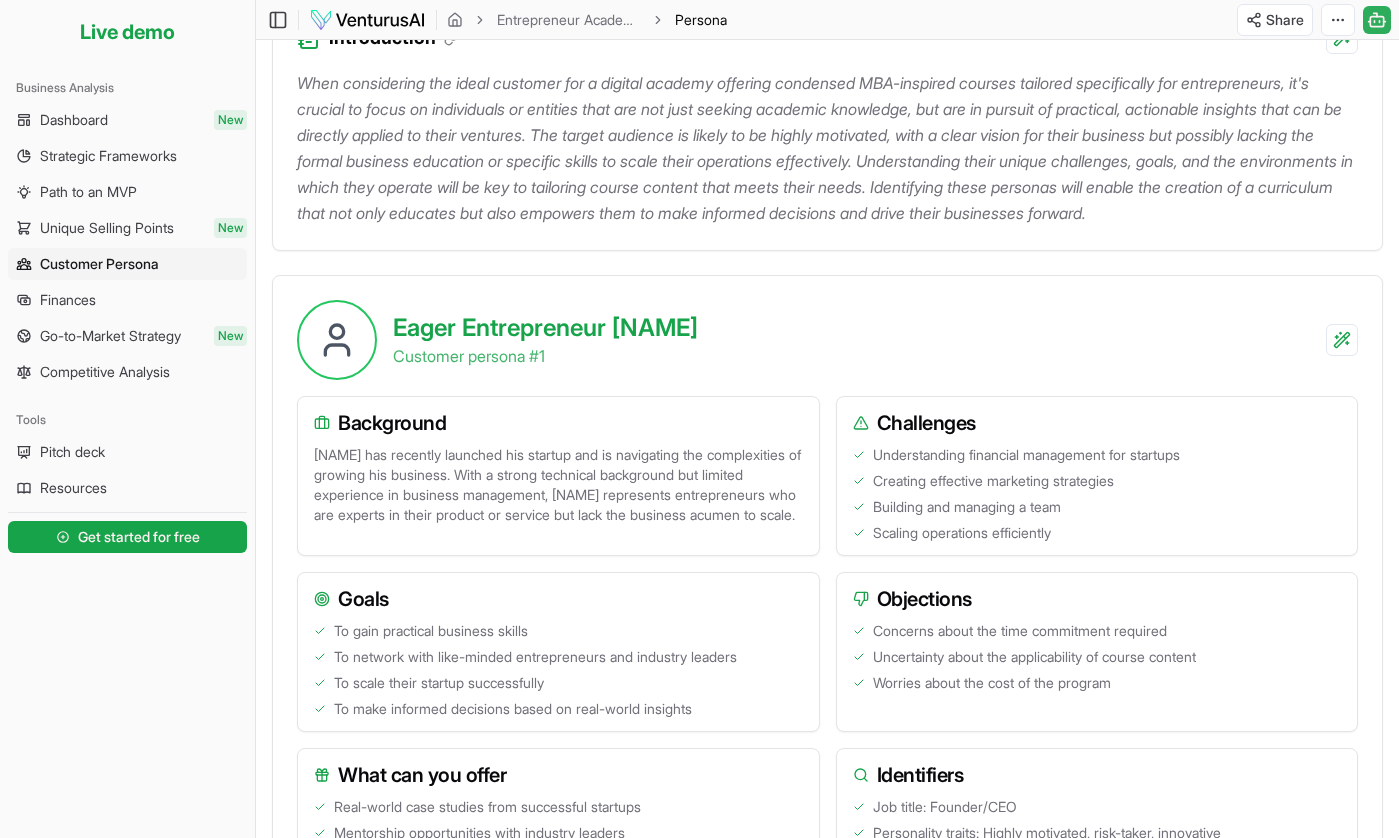click on "Challenges" at bounding box center [1097, 421] 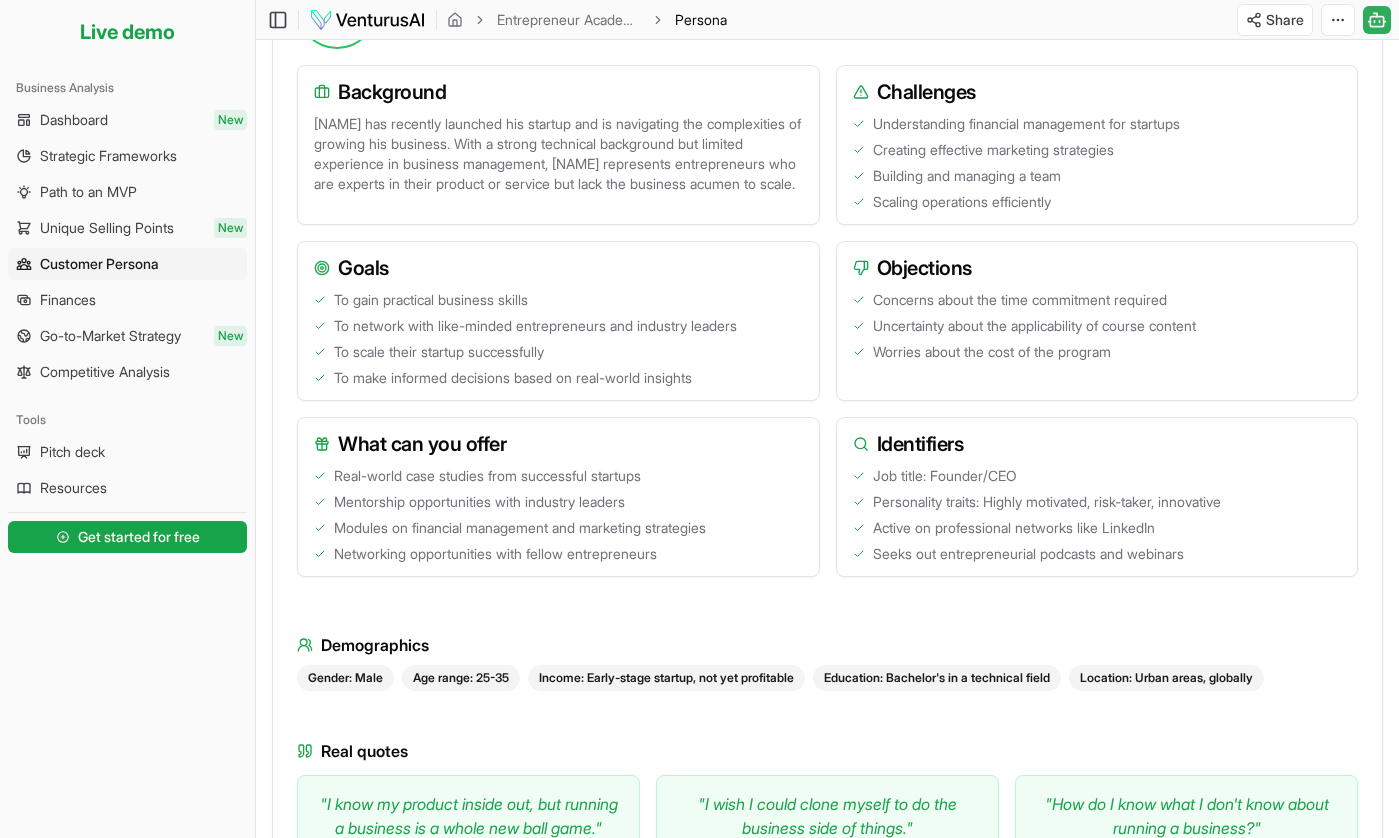 scroll, scrollTop: 625, scrollLeft: 0, axis: vertical 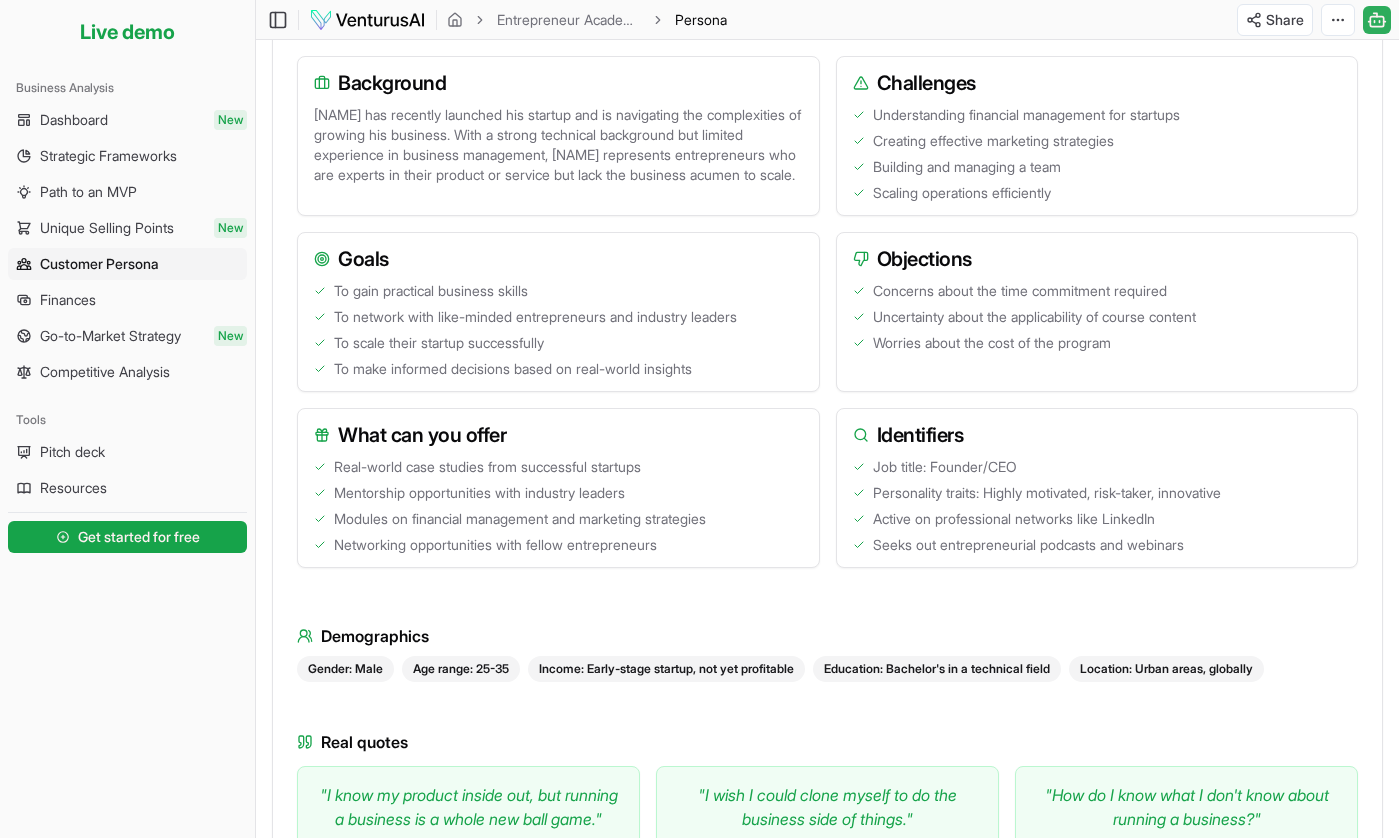 click on "What can you offer" at bounding box center [558, 435] 